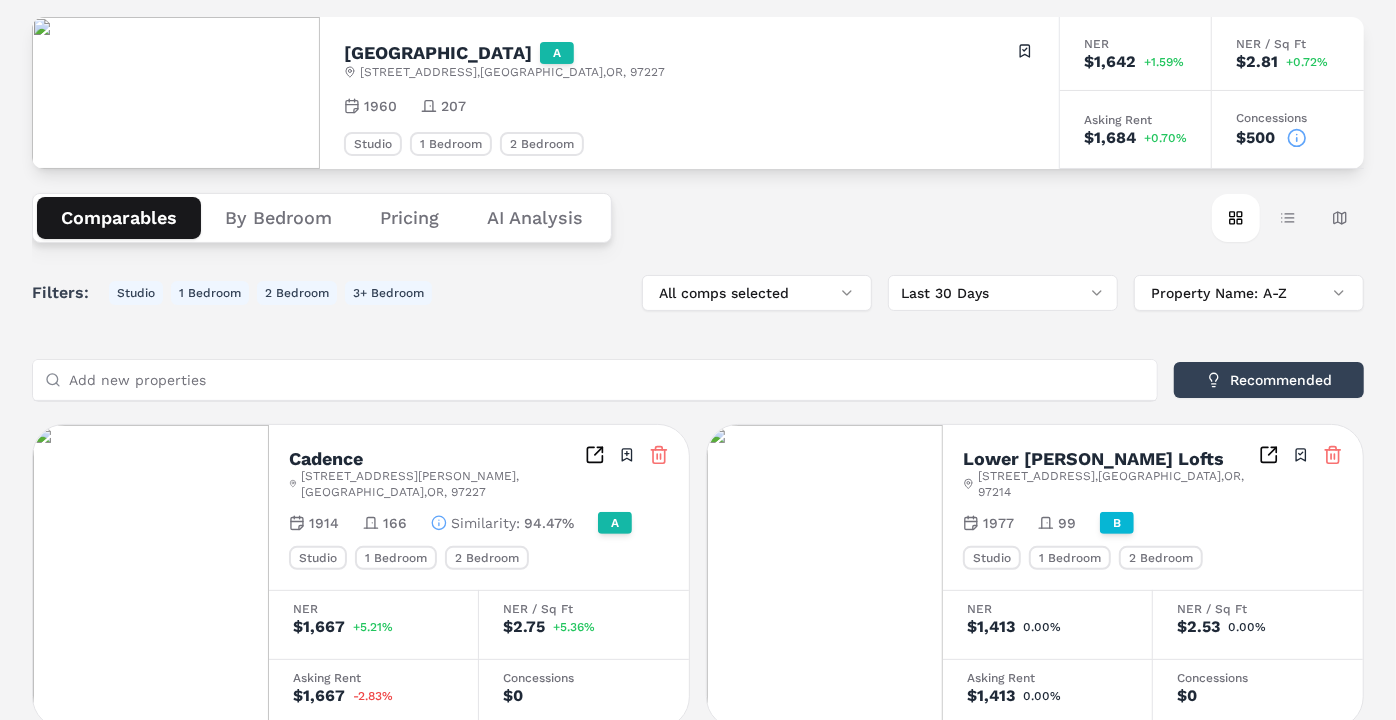 scroll, scrollTop: 0, scrollLeft: 0, axis: both 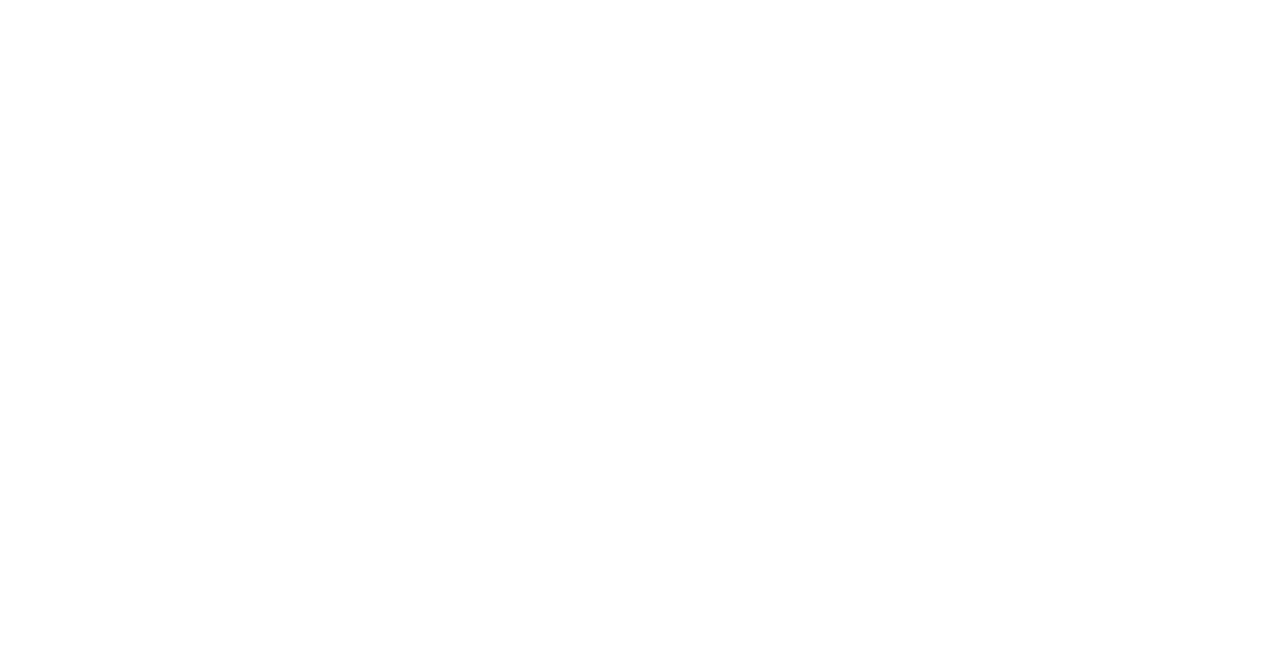 click at bounding box center [636, 0] 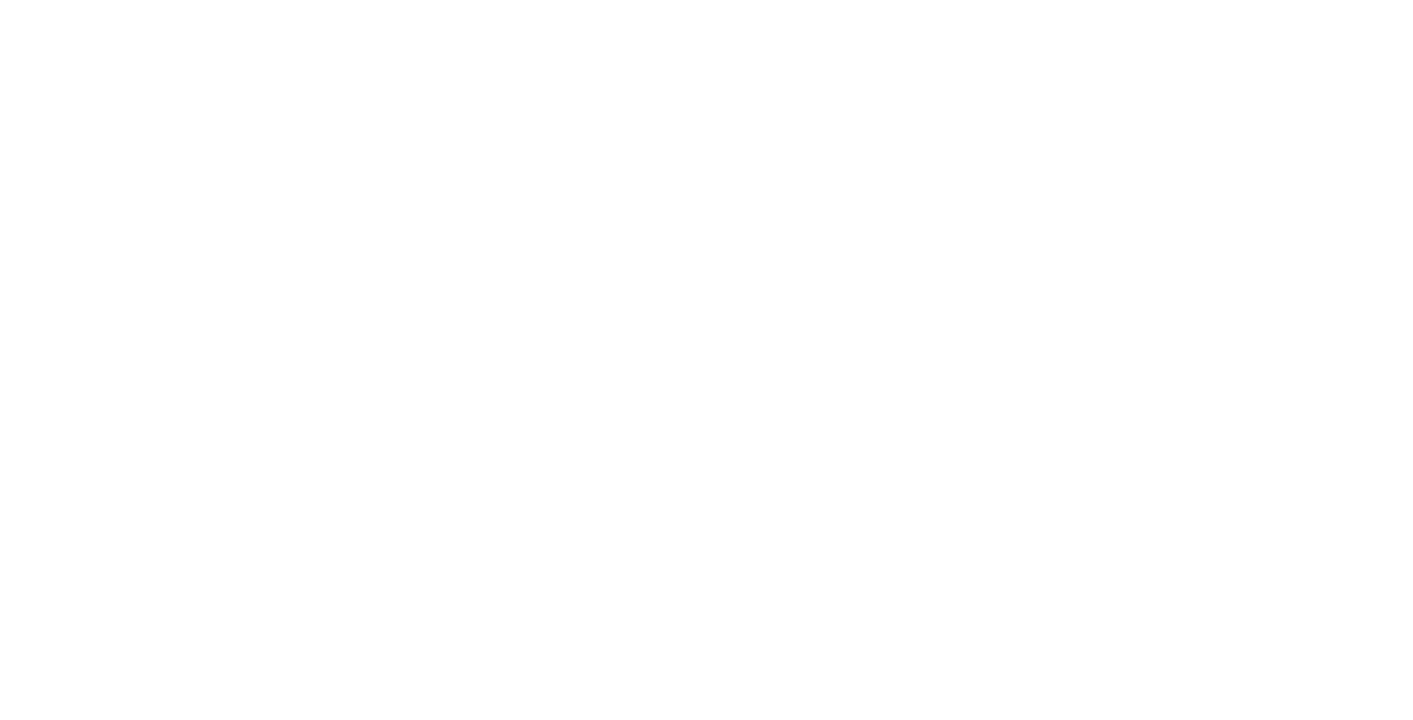 scroll, scrollTop: 0, scrollLeft: 0, axis: both 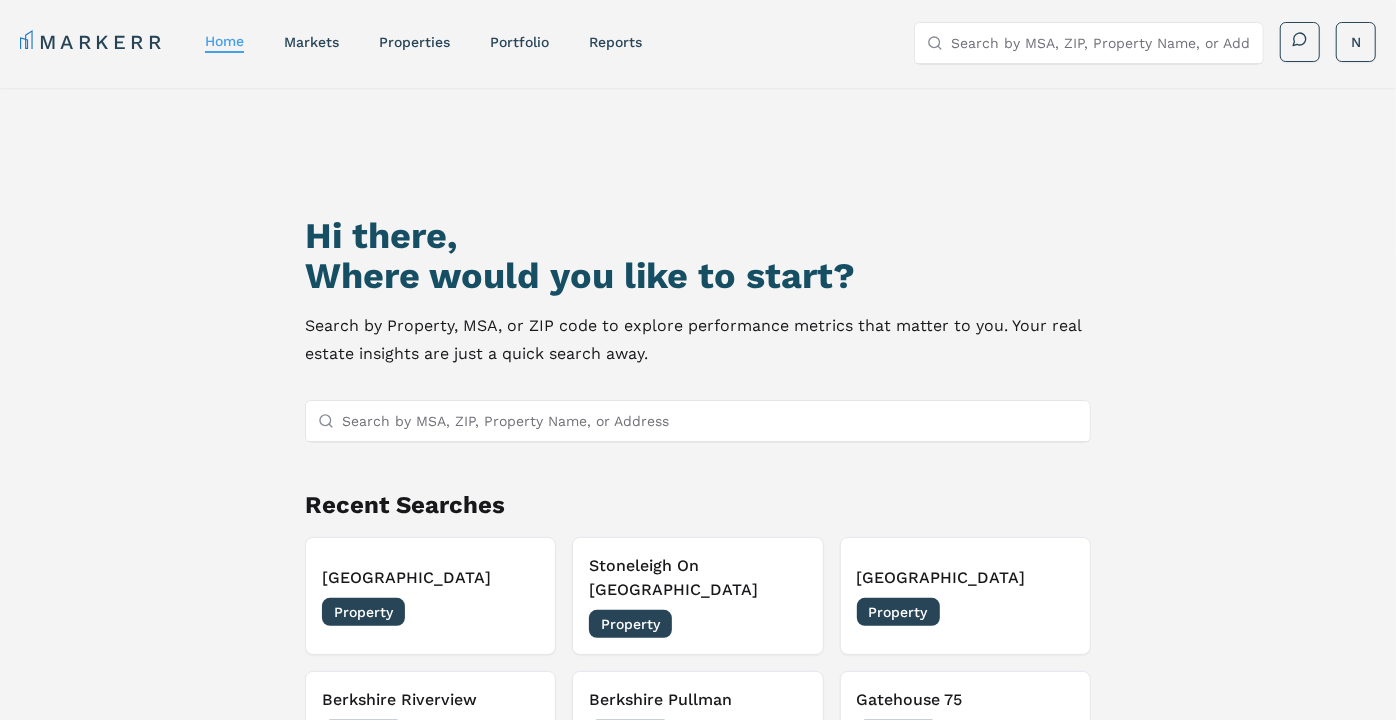 click on "Search by MSA, ZIP, Property Name, or Address" at bounding box center [1101, 43] 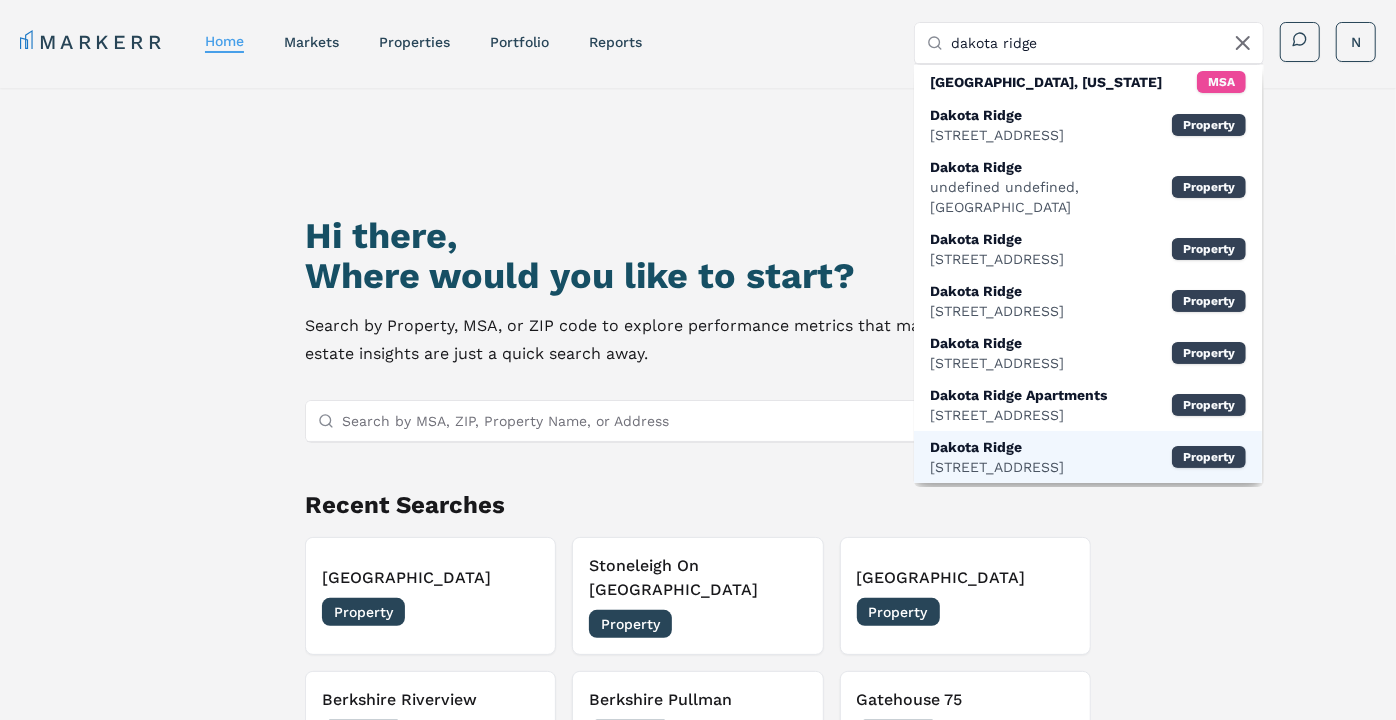 type on "dakota ridge" 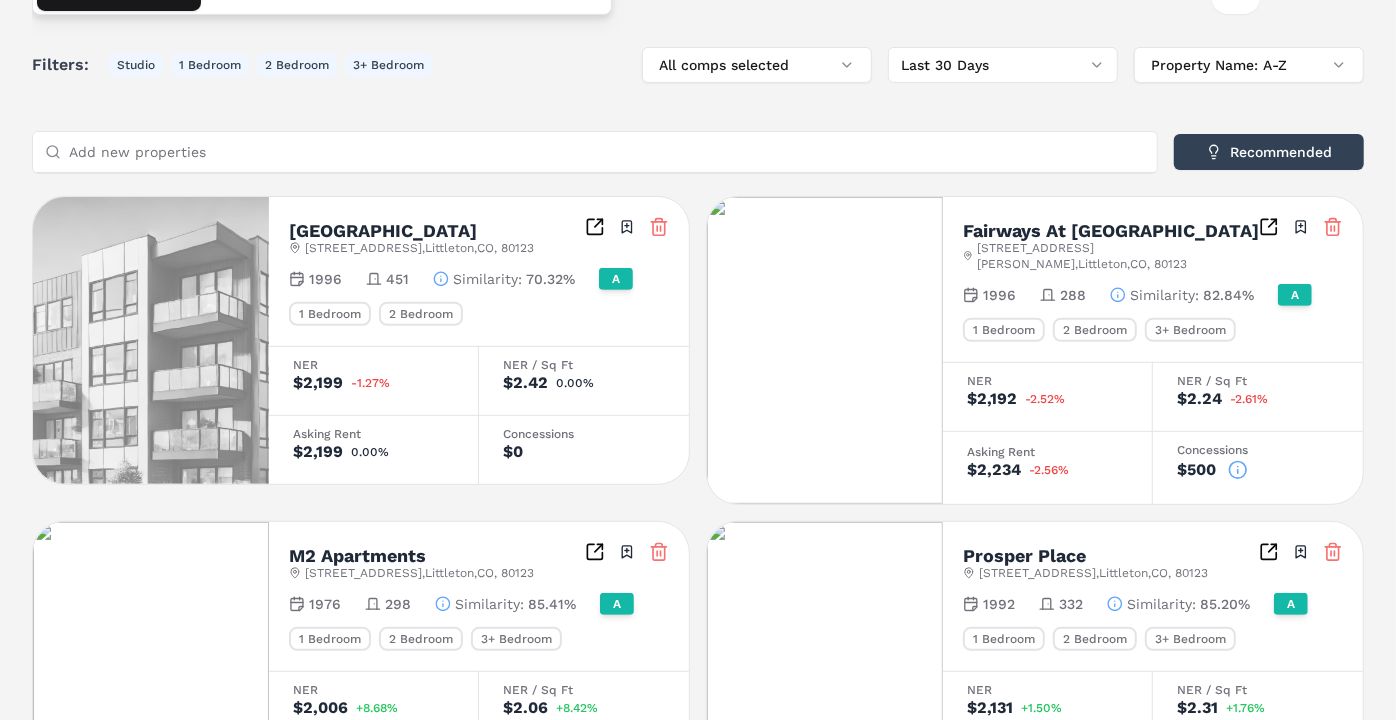 scroll, scrollTop: 341, scrollLeft: 0, axis: vertical 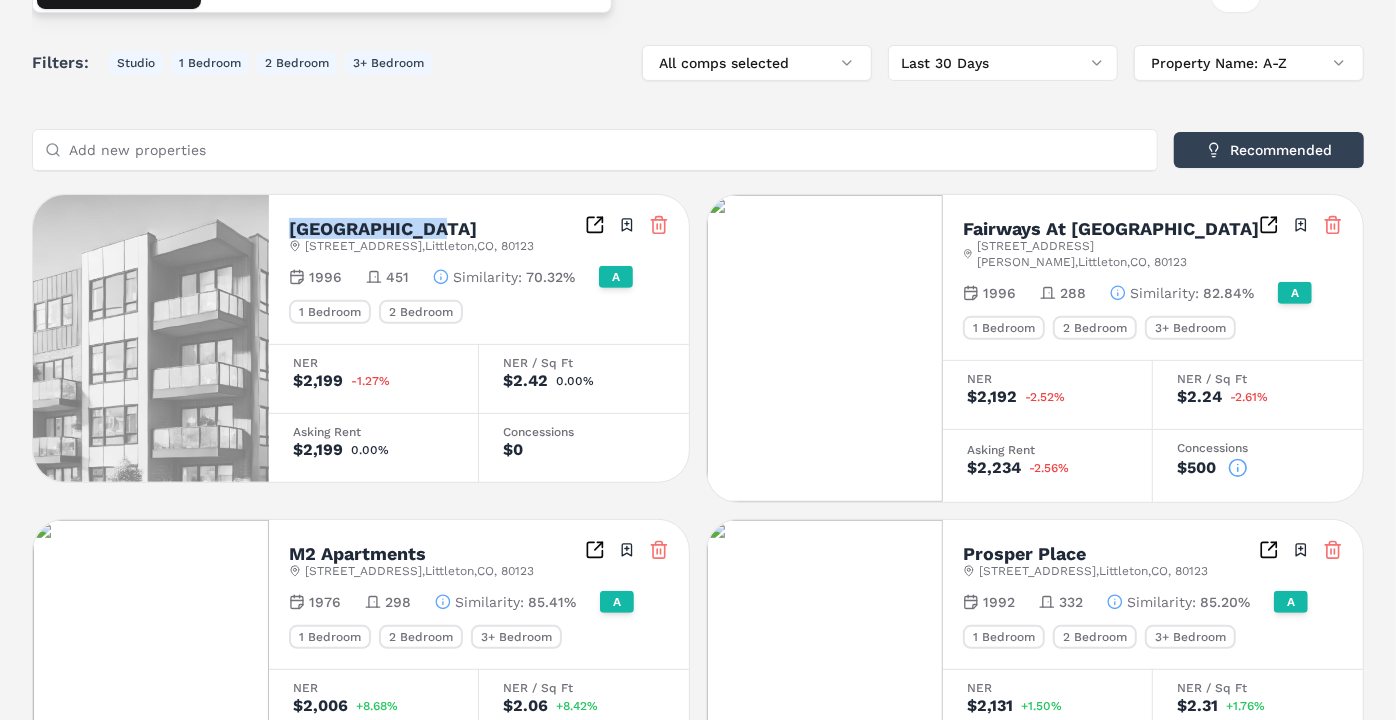 drag, startPoint x: 293, startPoint y: 228, endPoint x: 451, endPoint y: 233, distance: 158.0791 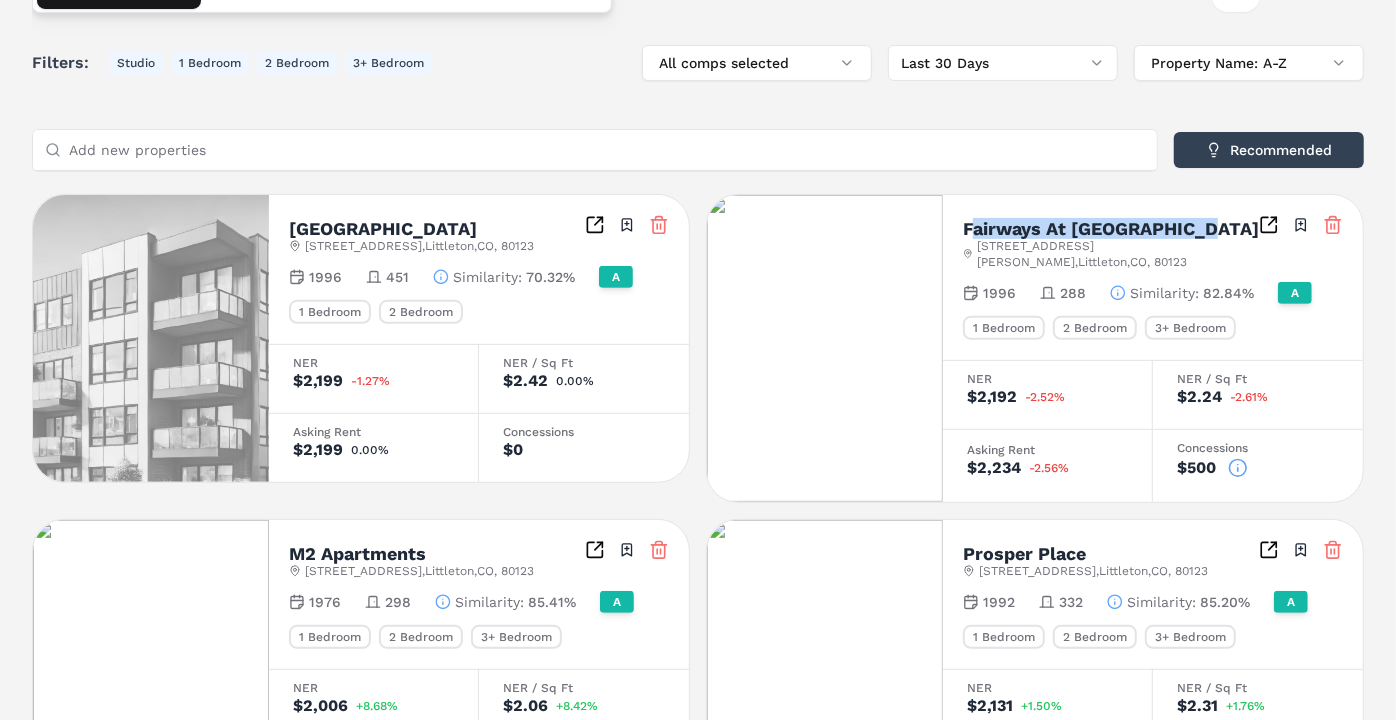 drag, startPoint x: 968, startPoint y: 223, endPoint x: 1204, endPoint y: 233, distance: 236.21178 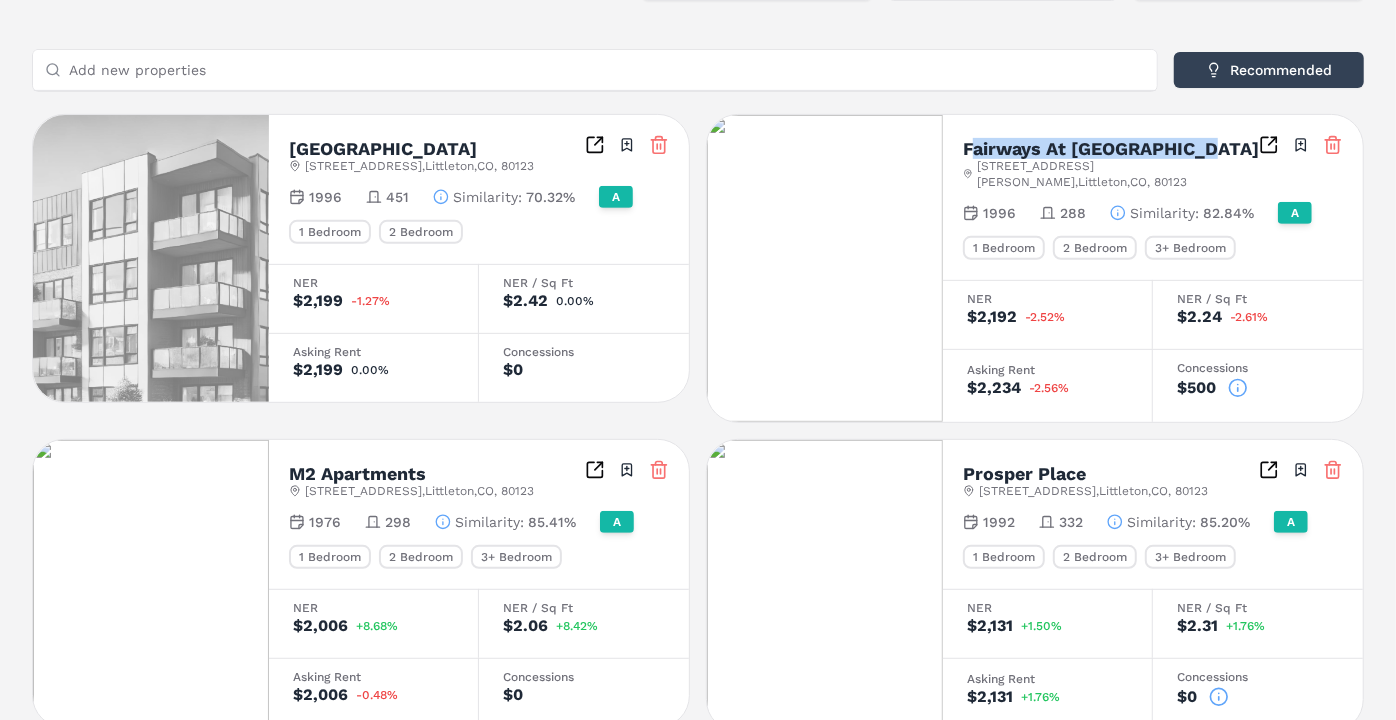 scroll, scrollTop: 423, scrollLeft: 0, axis: vertical 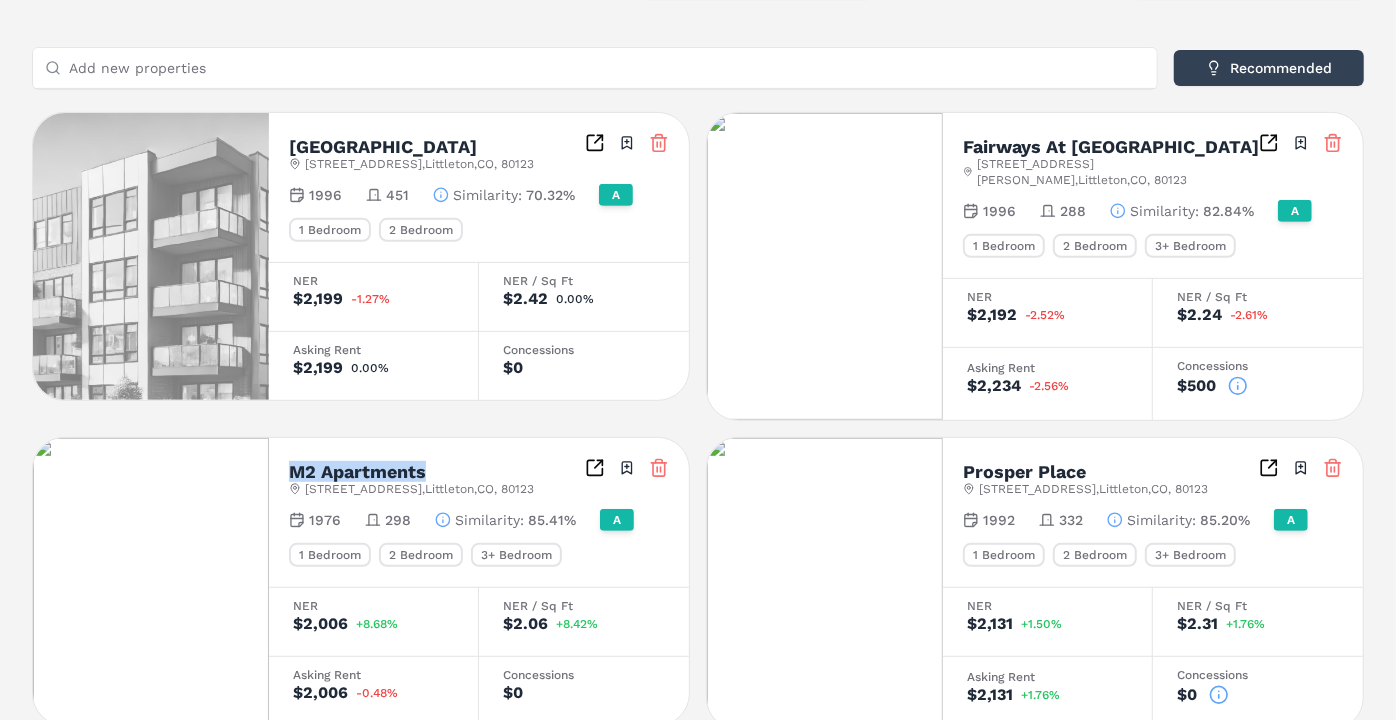 drag, startPoint x: 289, startPoint y: 445, endPoint x: 430, endPoint y: 442, distance: 141.0319 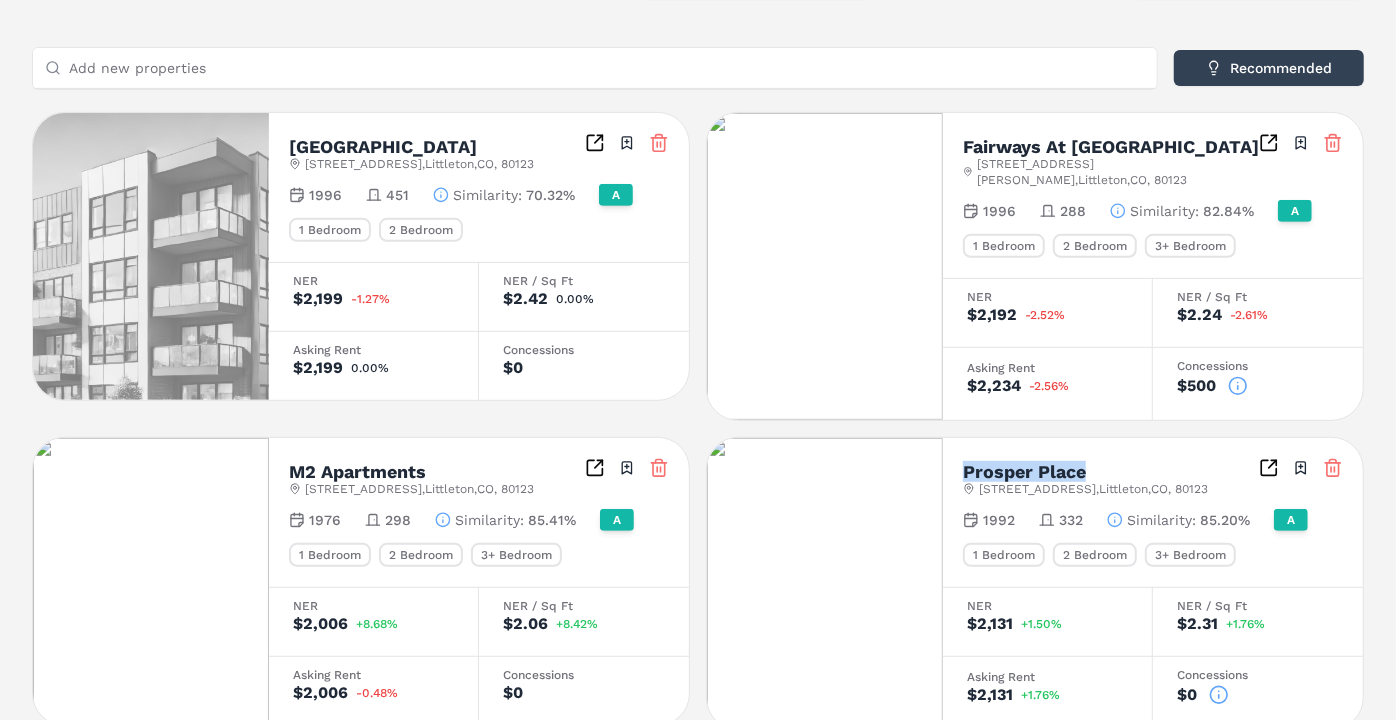 drag, startPoint x: 962, startPoint y: 447, endPoint x: 1098, endPoint y: 453, distance: 136.1323 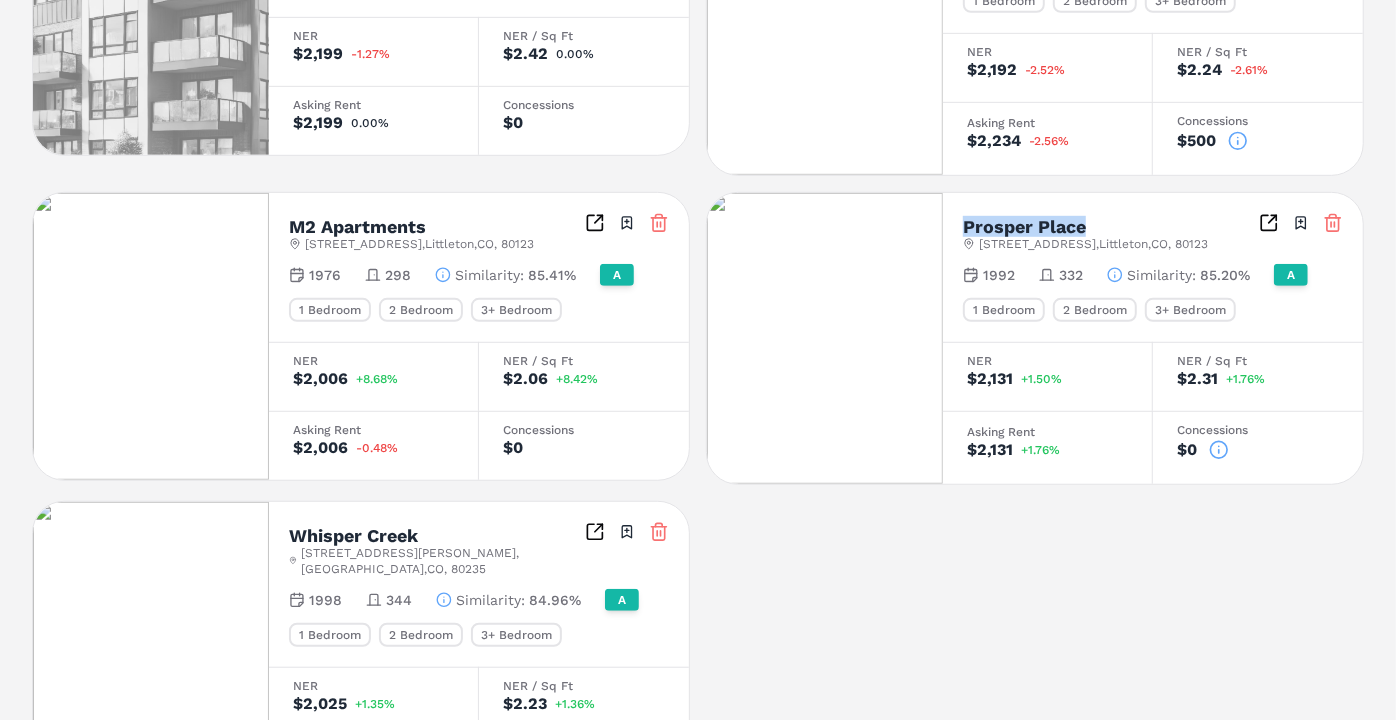 scroll, scrollTop: 692, scrollLeft: 0, axis: vertical 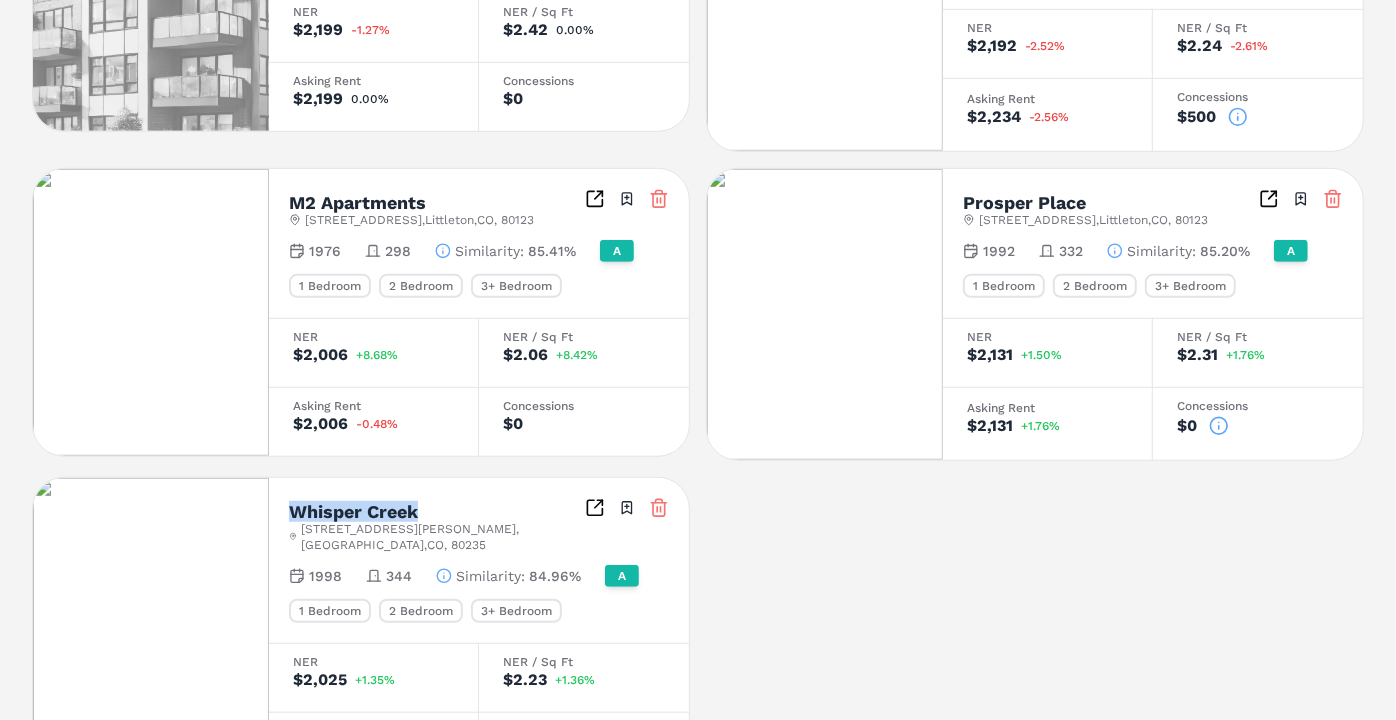 drag, startPoint x: 288, startPoint y: 484, endPoint x: 487, endPoint y: 484, distance: 199 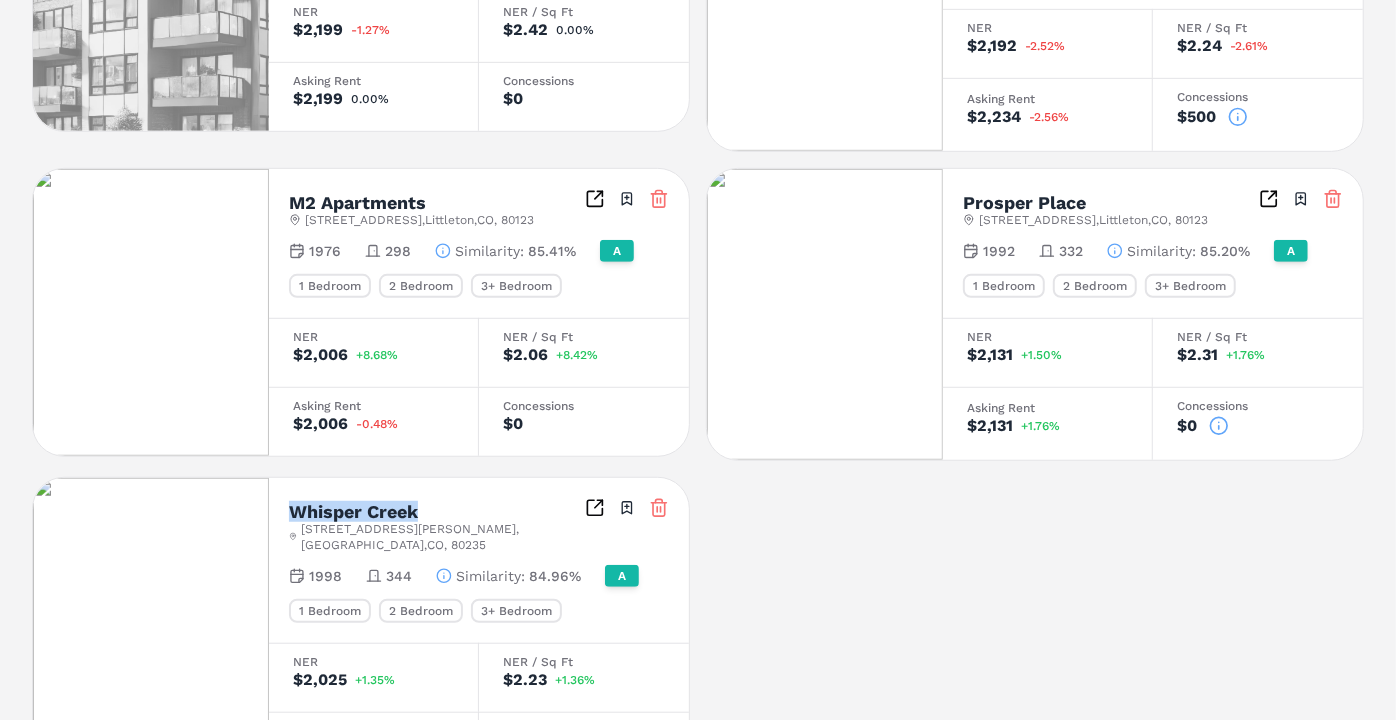 scroll, scrollTop: 0, scrollLeft: 0, axis: both 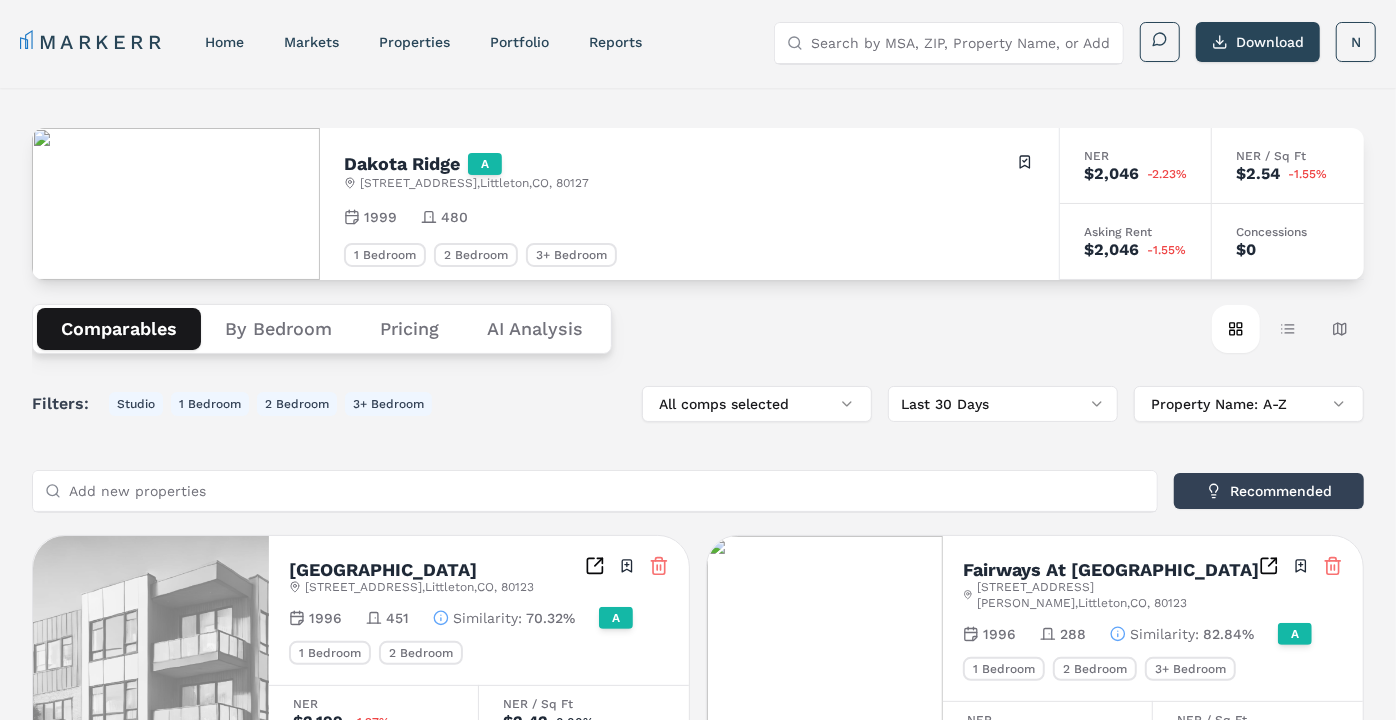 click on "MARKERR home markets properties Portfolio reports Search by MSA, ZIP, Property Name, or Address Download N" at bounding box center [698, 40] 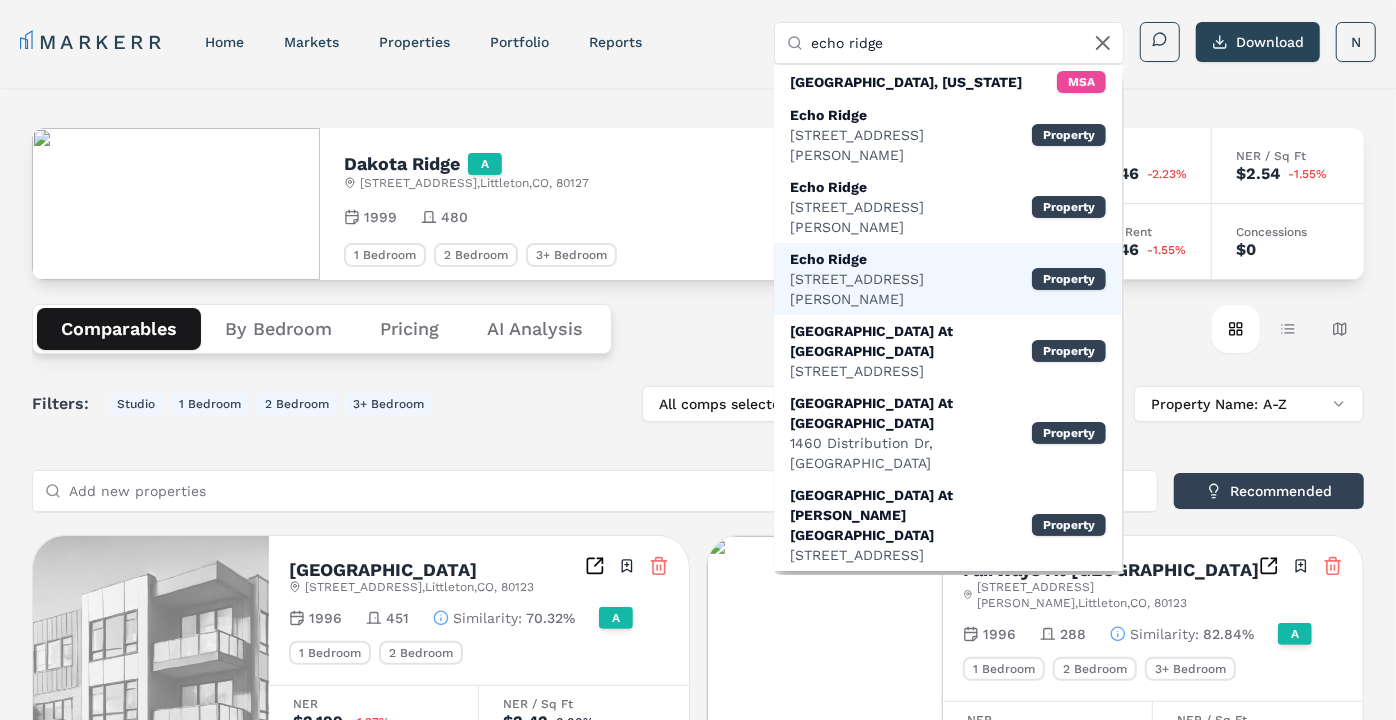 click on "34907 SE Kinsey St, Snoqualmie, WA" at bounding box center [911, 289] 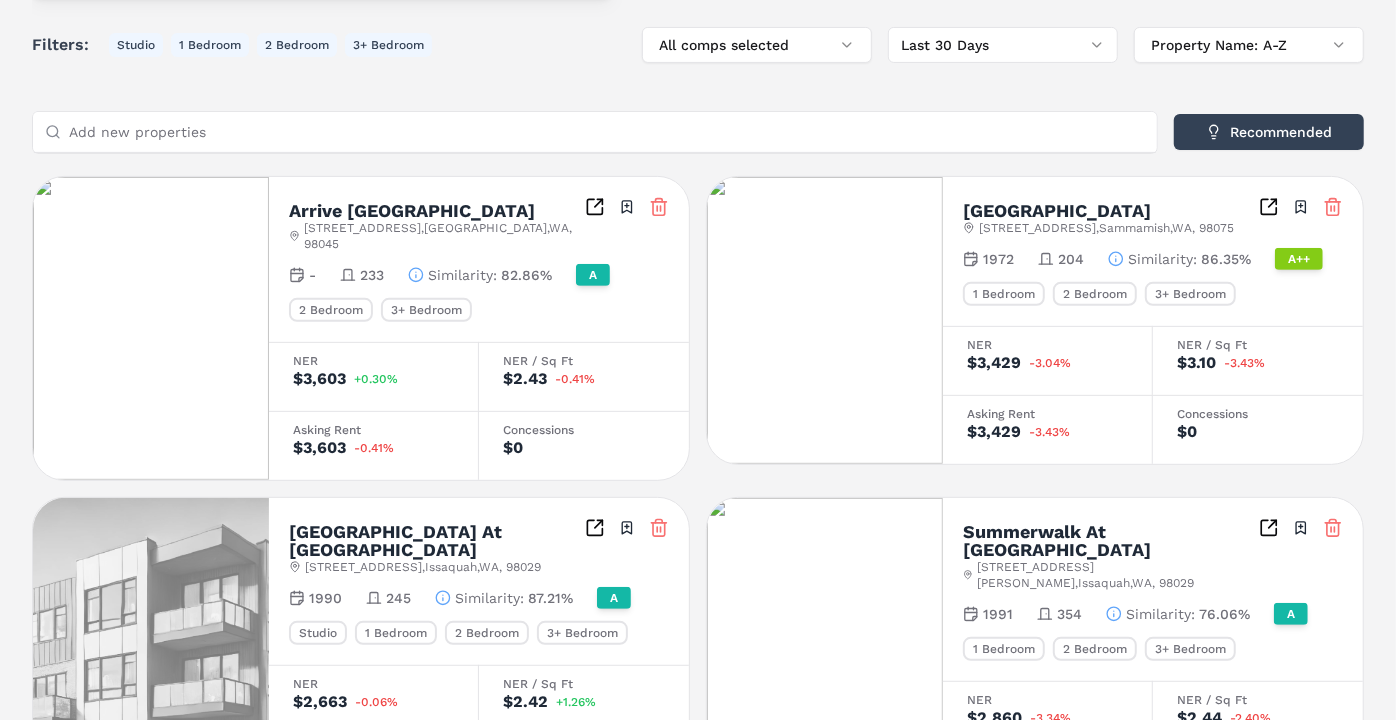 scroll, scrollTop: 357, scrollLeft: 0, axis: vertical 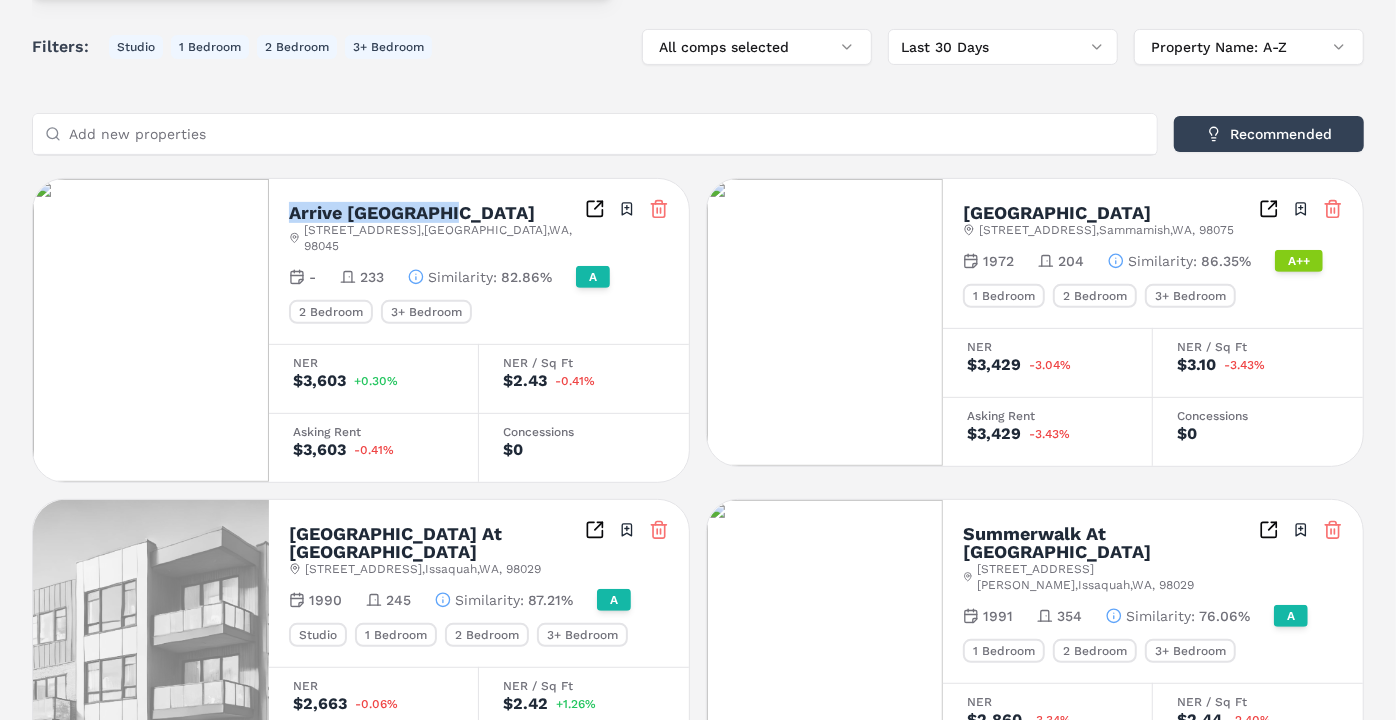 drag, startPoint x: 283, startPoint y: 208, endPoint x: 477, endPoint y: 197, distance: 194.3116 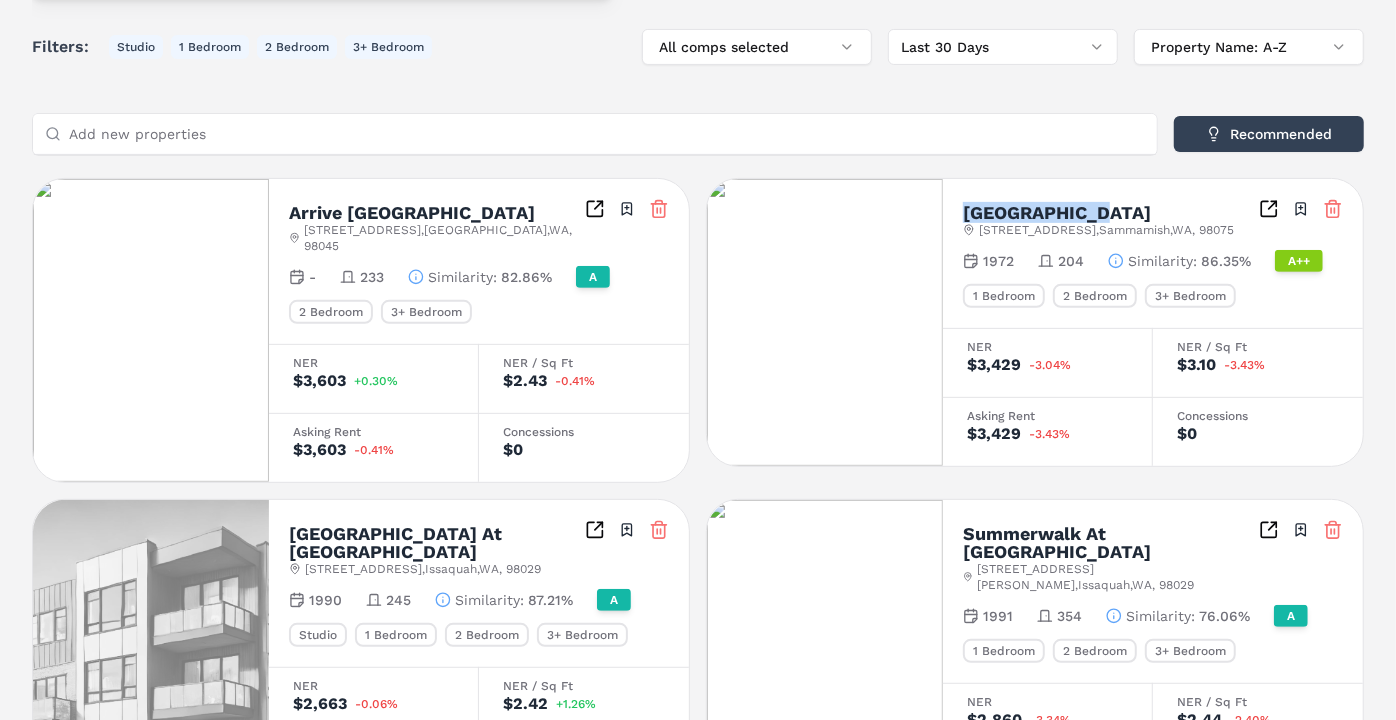drag, startPoint x: 964, startPoint y: 208, endPoint x: 1092, endPoint y: 214, distance: 128.14055 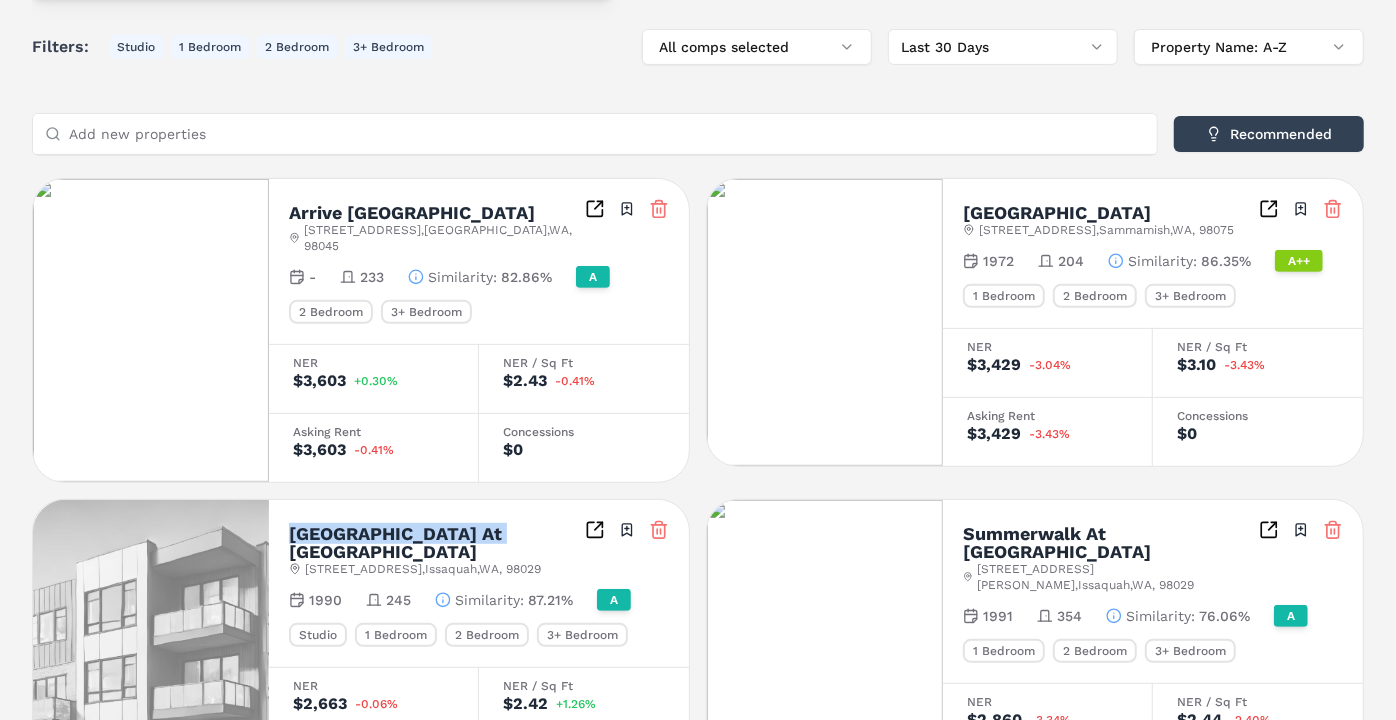 drag, startPoint x: 286, startPoint y: 527, endPoint x: 508, endPoint y: 522, distance: 222.0563 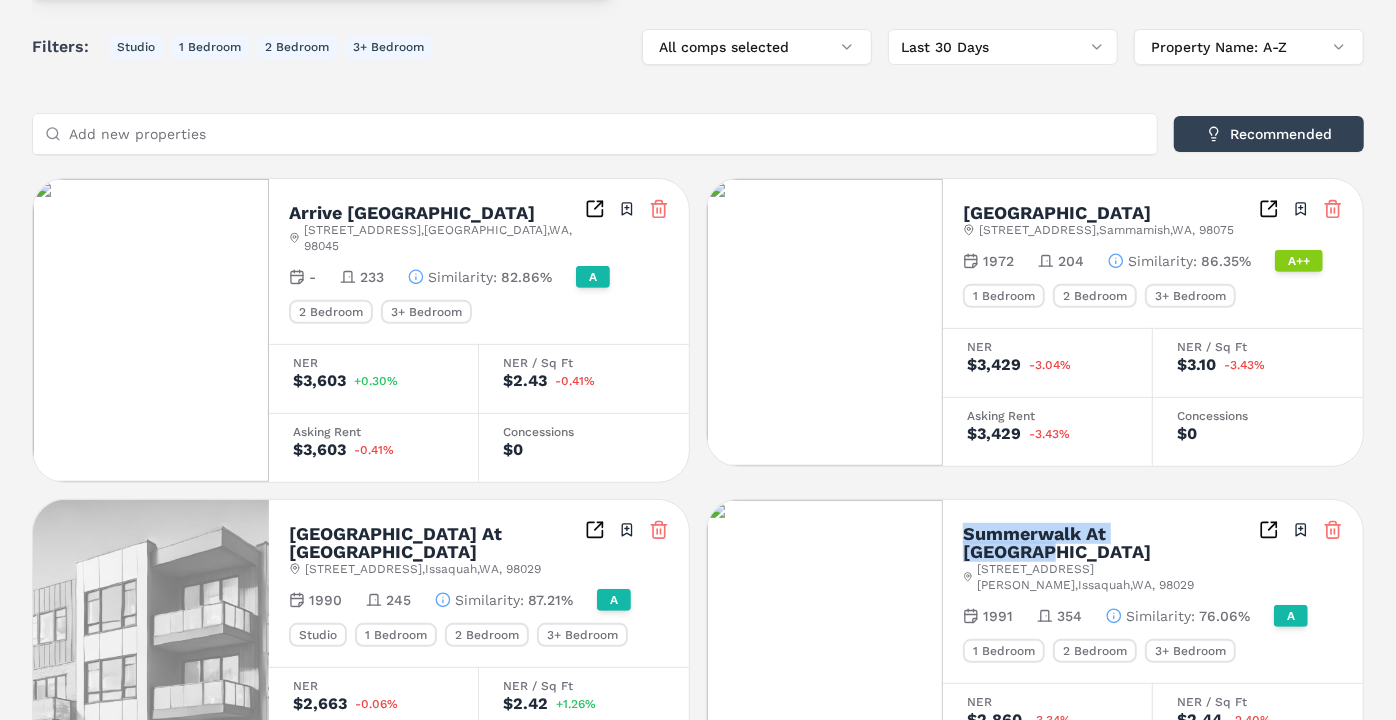drag, startPoint x: 965, startPoint y: 526, endPoint x: 1220, endPoint y: 517, distance: 255.15877 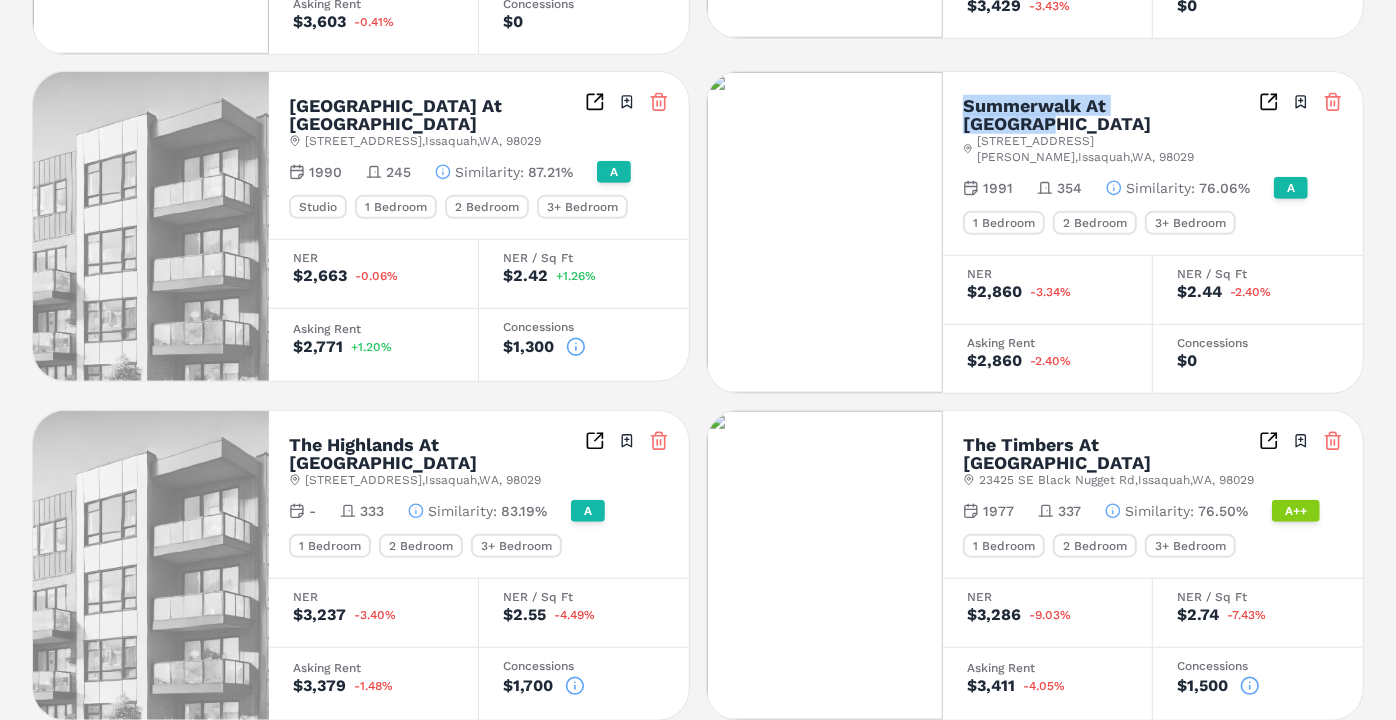 scroll, scrollTop: 786, scrollLeft: 0, axis: vertical 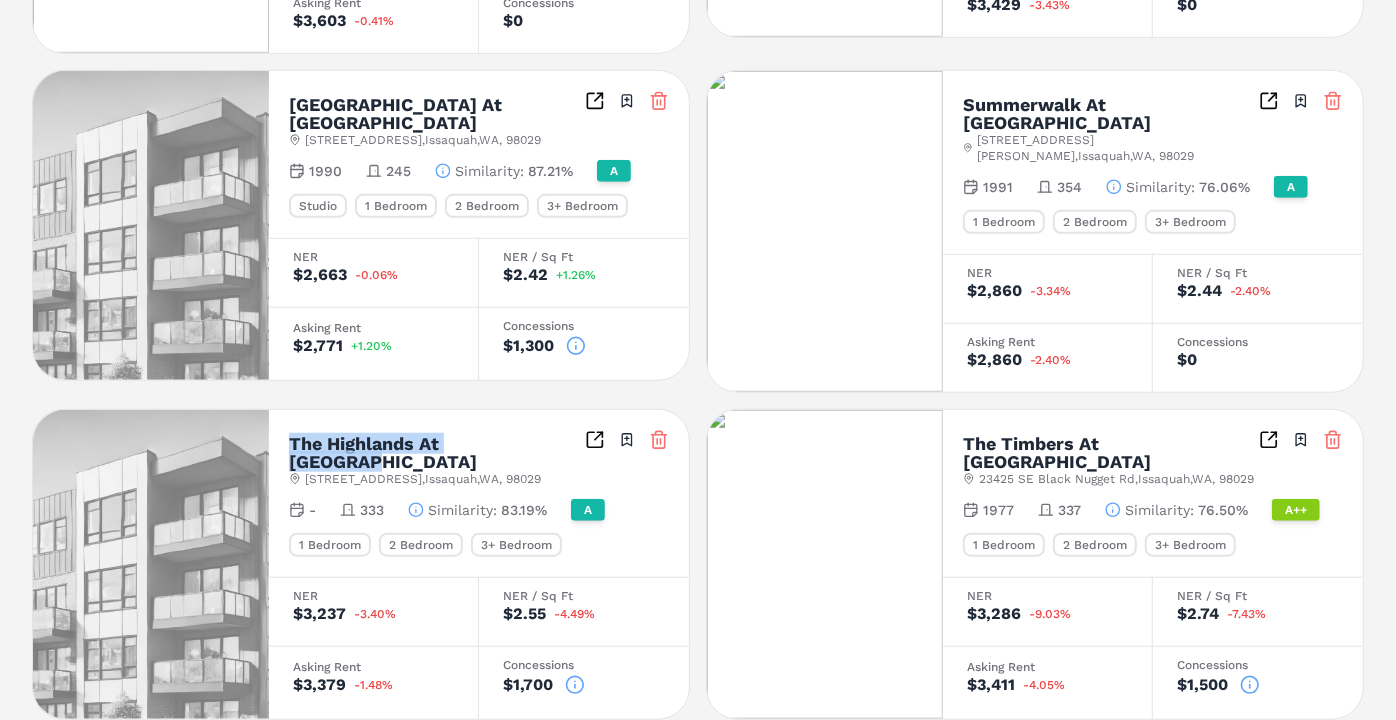 drag, startPoint x: 284, startPoint y: 405, endPoint x: 548, endPoint y: 397, distance: 264.1212 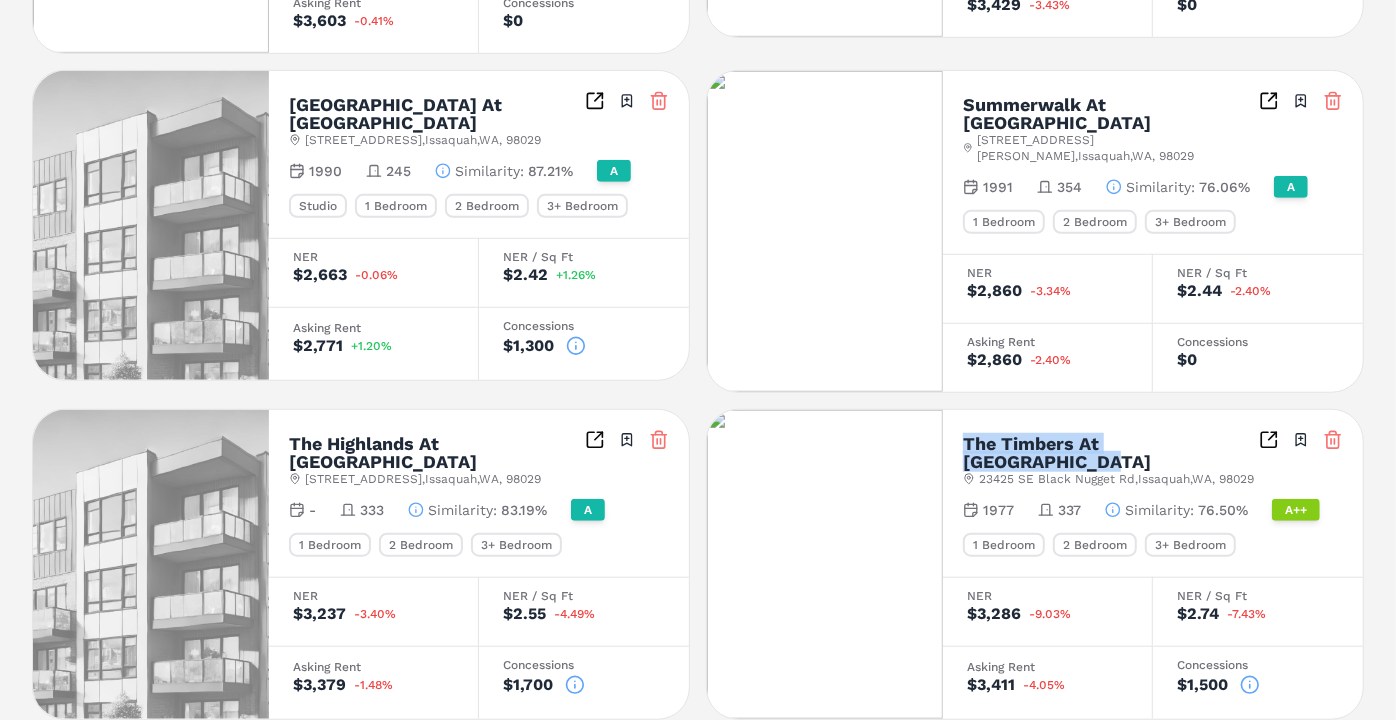 drag, startPoint x: 959, startPoint y: 401, endPoint x: 1245, endPoint y: 395, distance: 286.06293 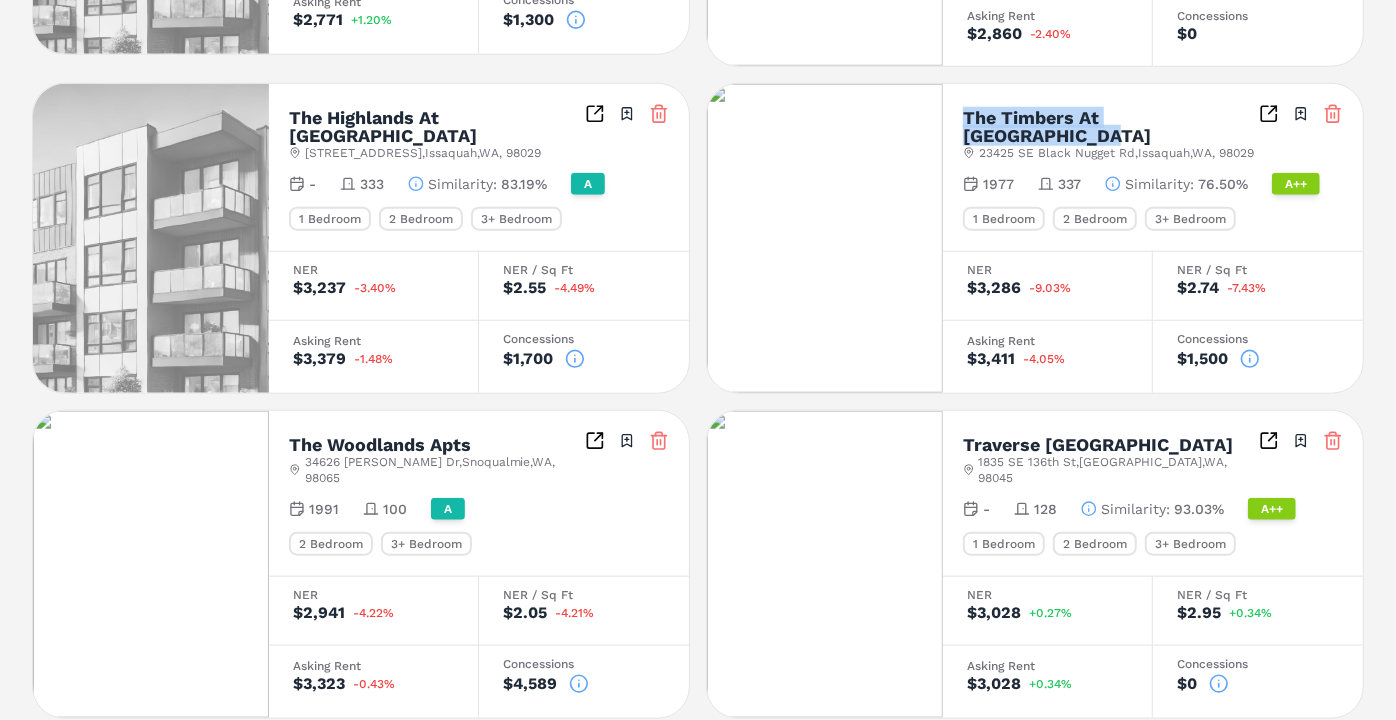 scroll, scrollTop: 1128, scrollLeft: 0, axis: vertical 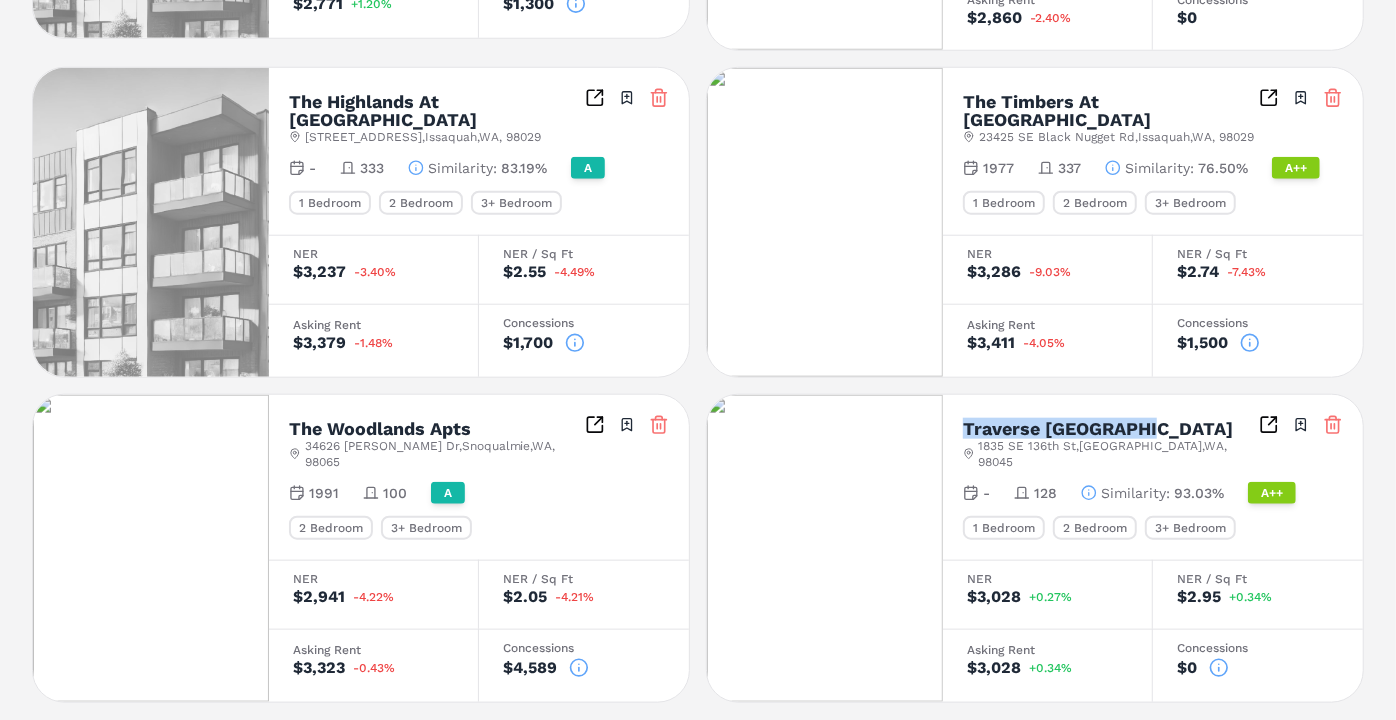 drag, startPoint x: 962, startPoint y: 387, endPoint x: 1151, endPoint y: 371, distance: 189.67604 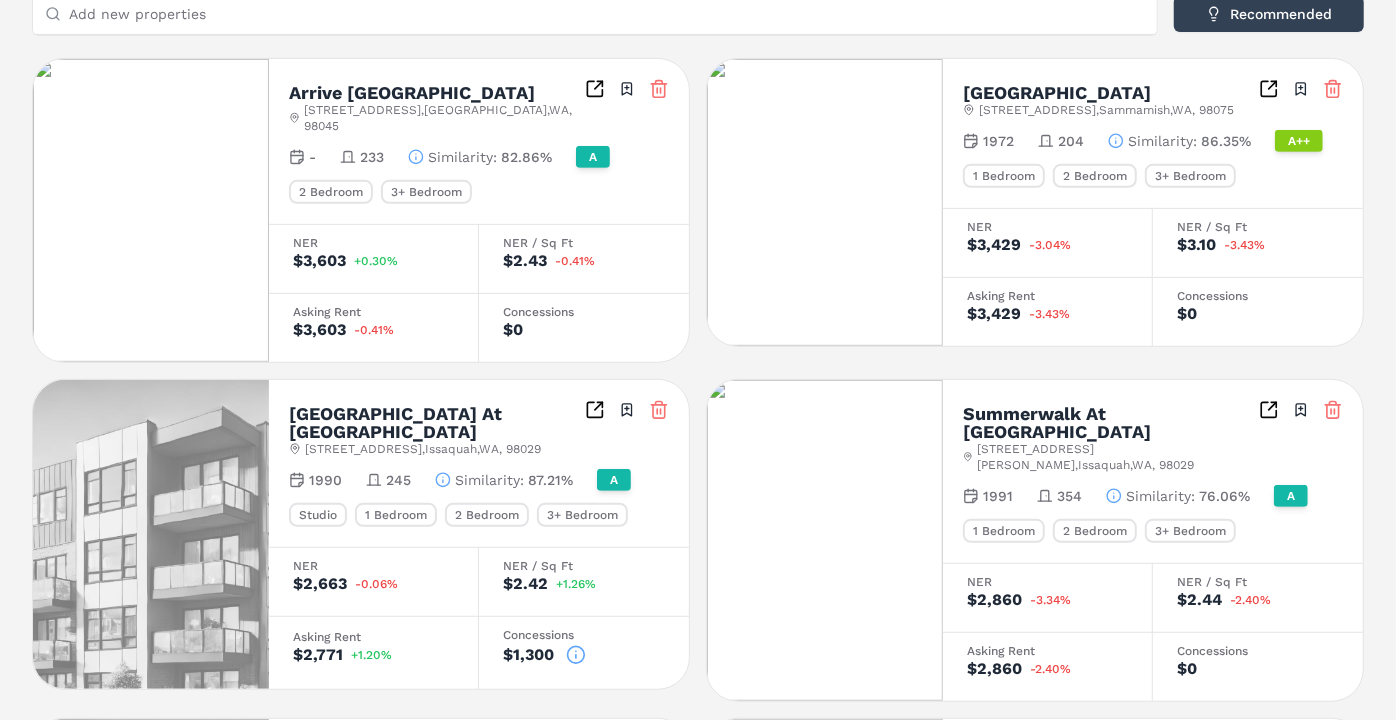 scroll, scrollTop: 479, scrollLeft: 0, axis: vertical 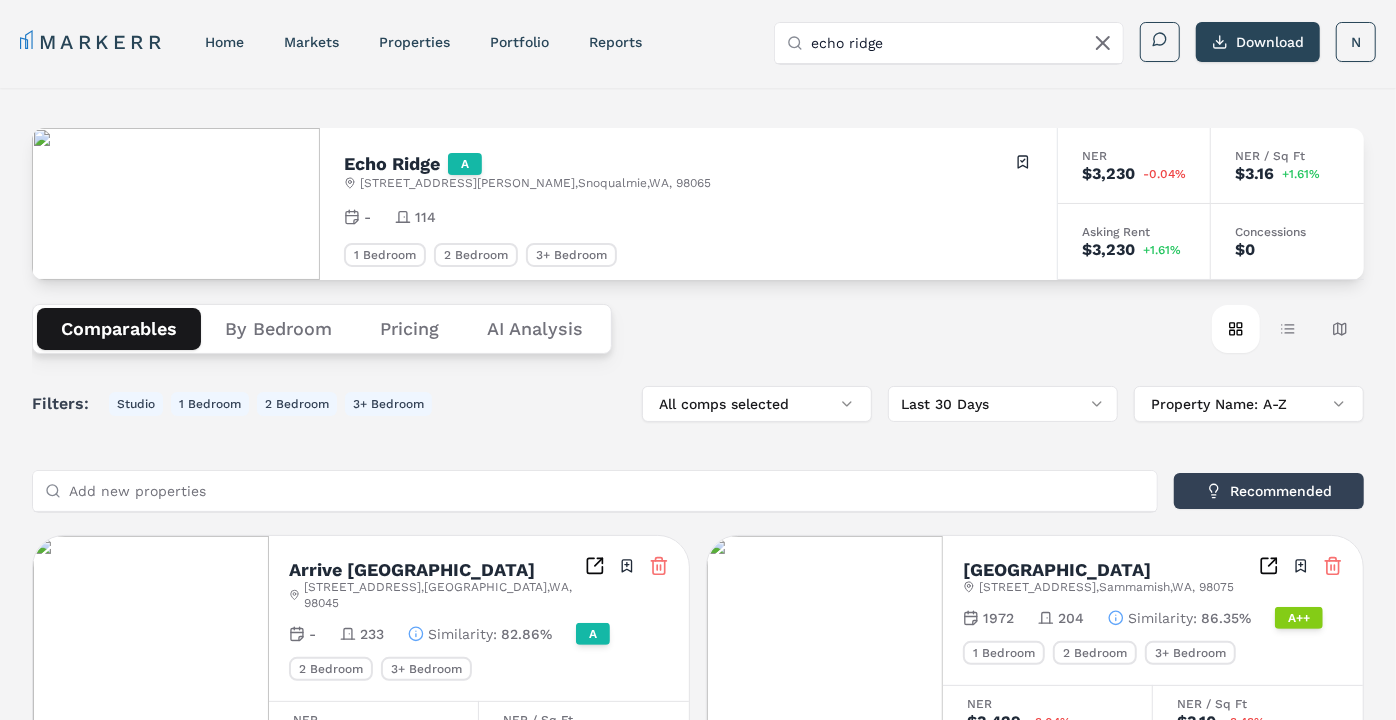 drag, startPoint x: 905, startPoint y: 44, endPoint x: 791, endPoint y: 46, distance: 114.01754 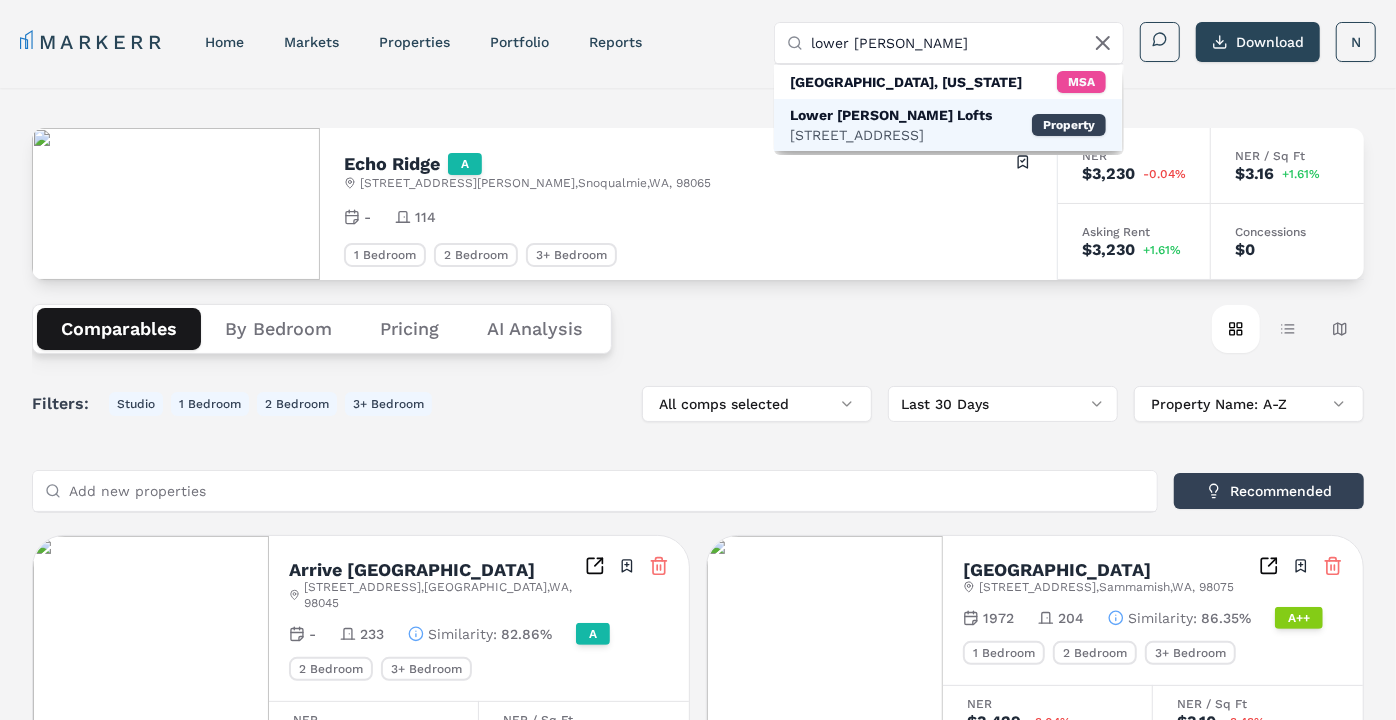 type on "lower burnside" 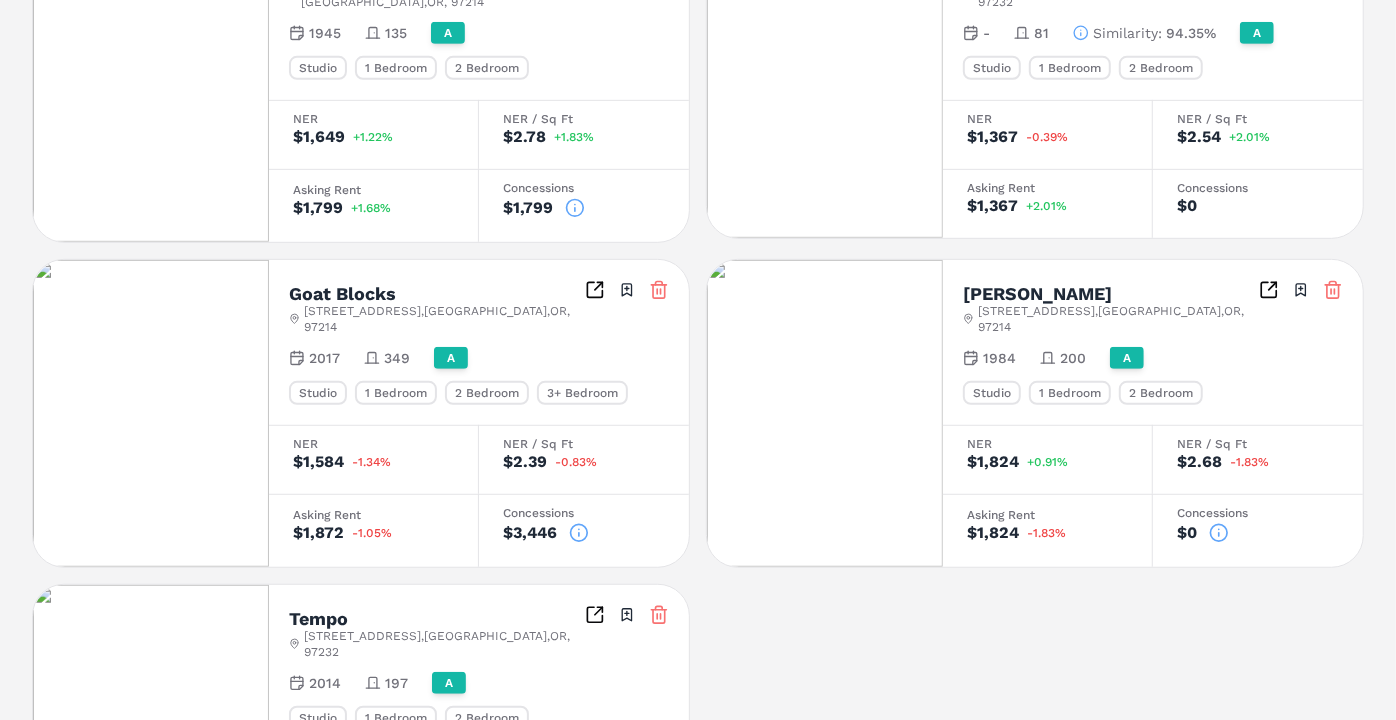 scroll, scrollTop: 394, scrollLeft: 0, axis: vertical 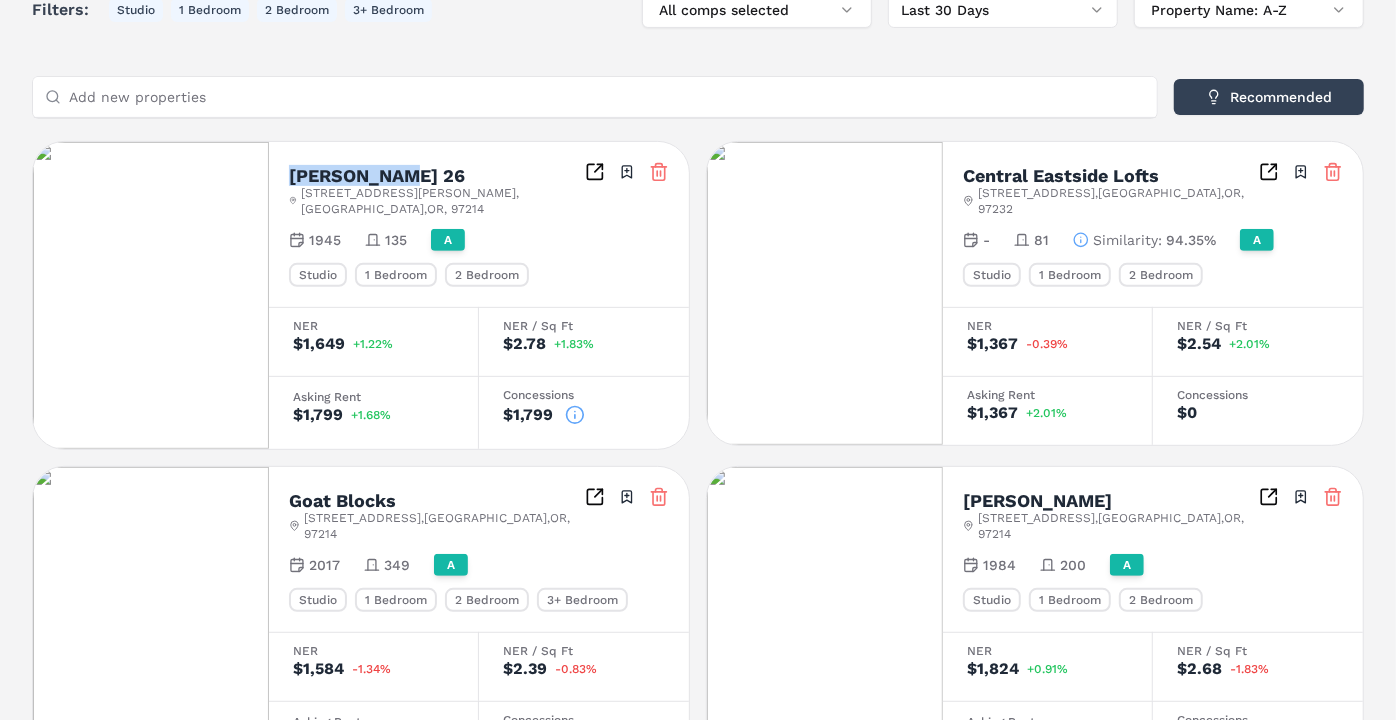 drag, startPoint x: 291, startPoint y: 166, endPoint x: 419, endPoint y: 171, distance: 128.09763 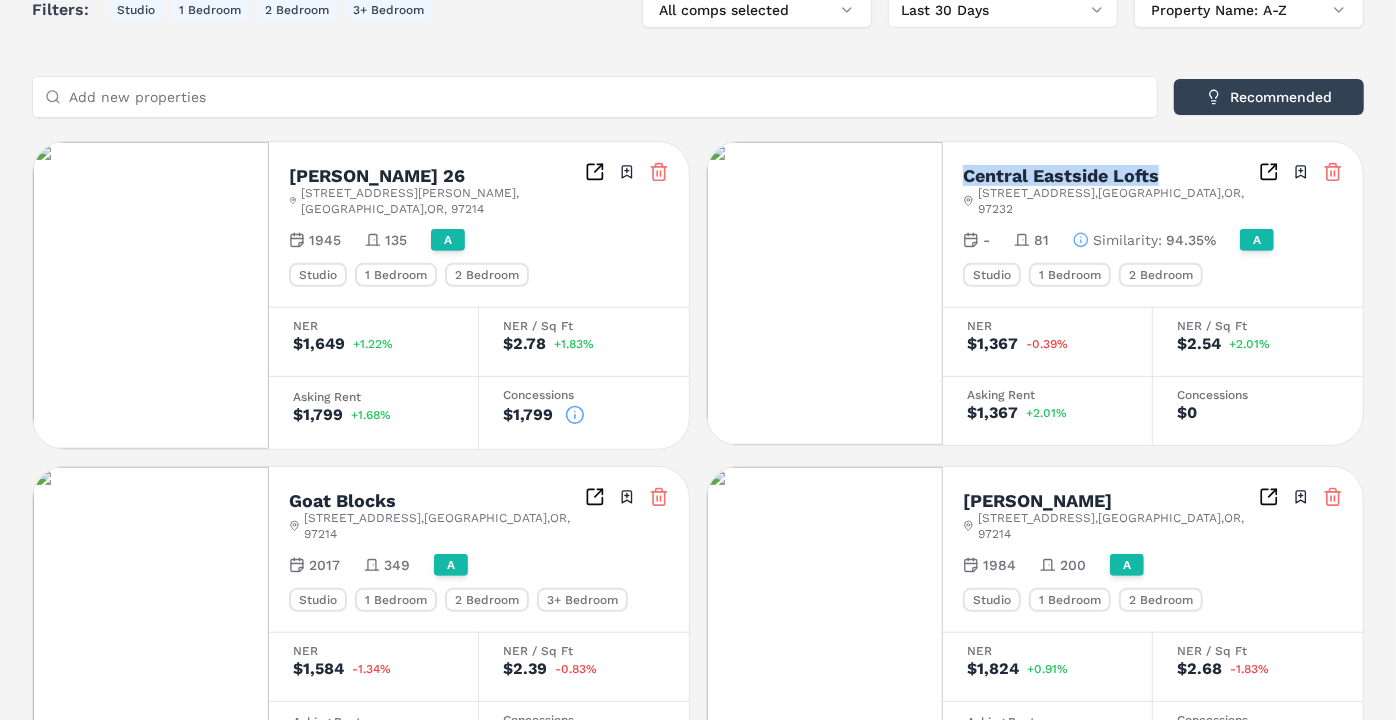 drag, startPoint x: 960, startPoint y: 177, endPoint x: 1157, endPoint y: 176, distance: 197.00253 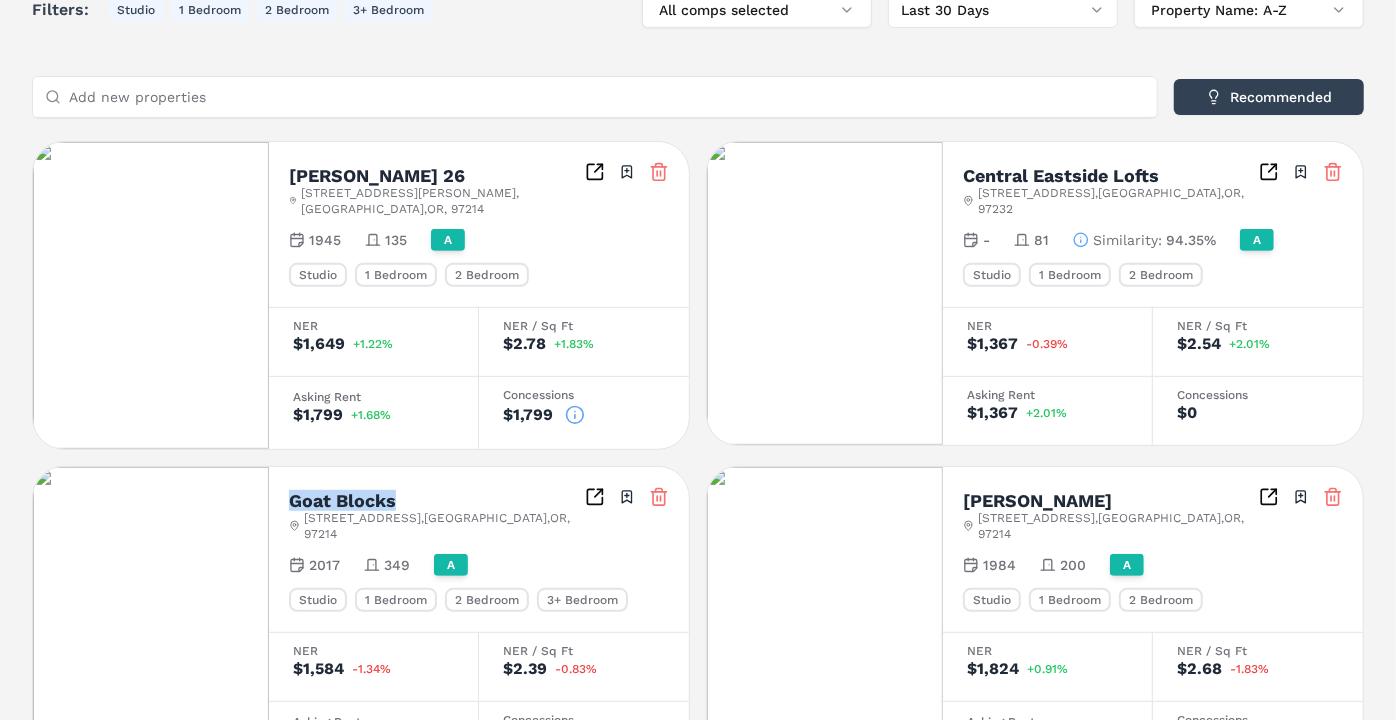 drag, startPoint x: 288, startPoint y: 481, endPoint x: 434, endPoint y: 480, distance: 146.00342 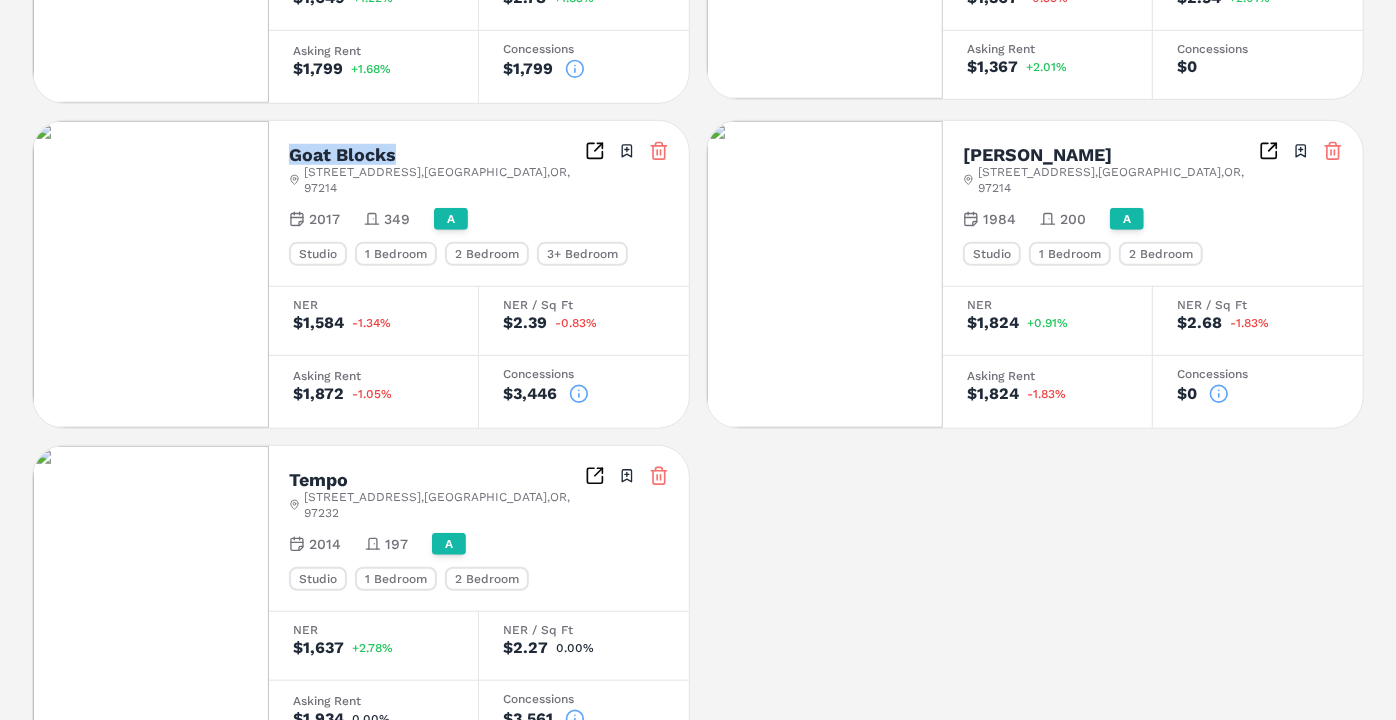 scroll, scrollTop: 742, scrollLeft: 0, axis: vertical 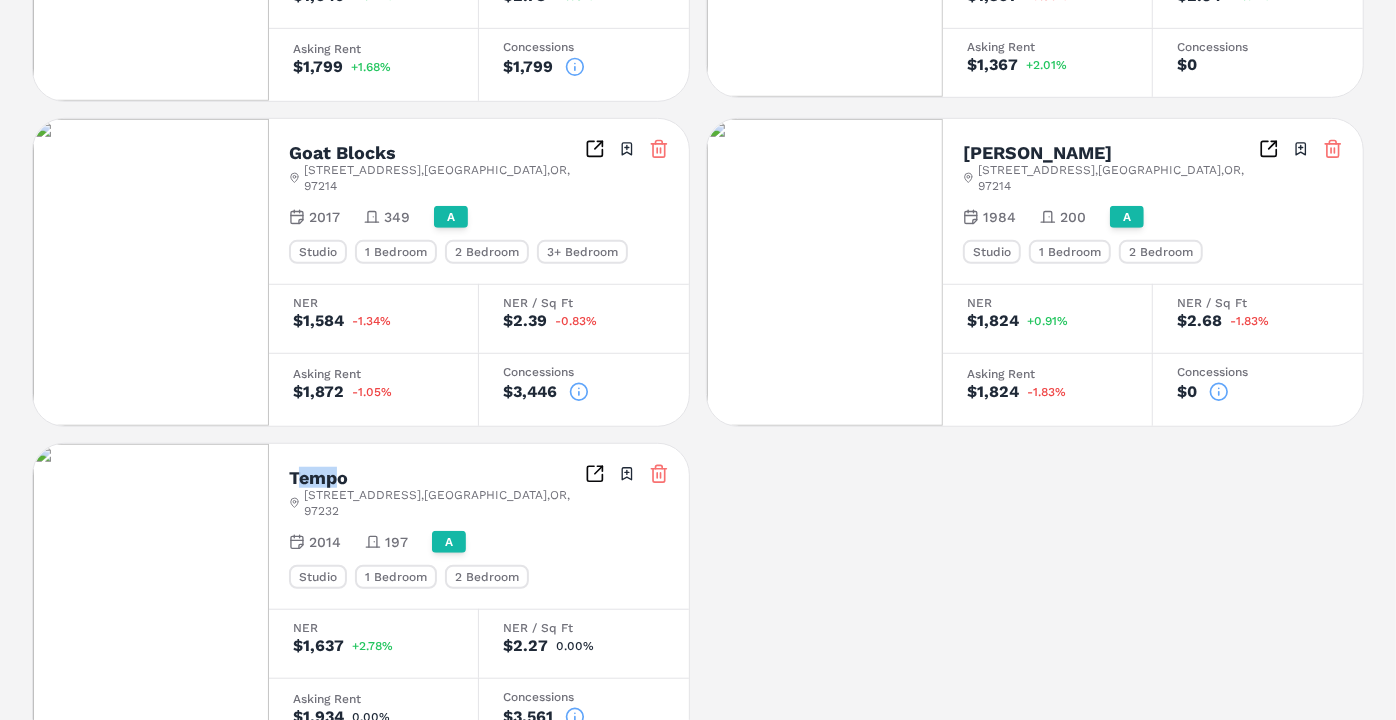 drag, startPoint x: 296, startPoint y: 436, endPoint x: 340, endPoint y: 434, distance: 44.04543 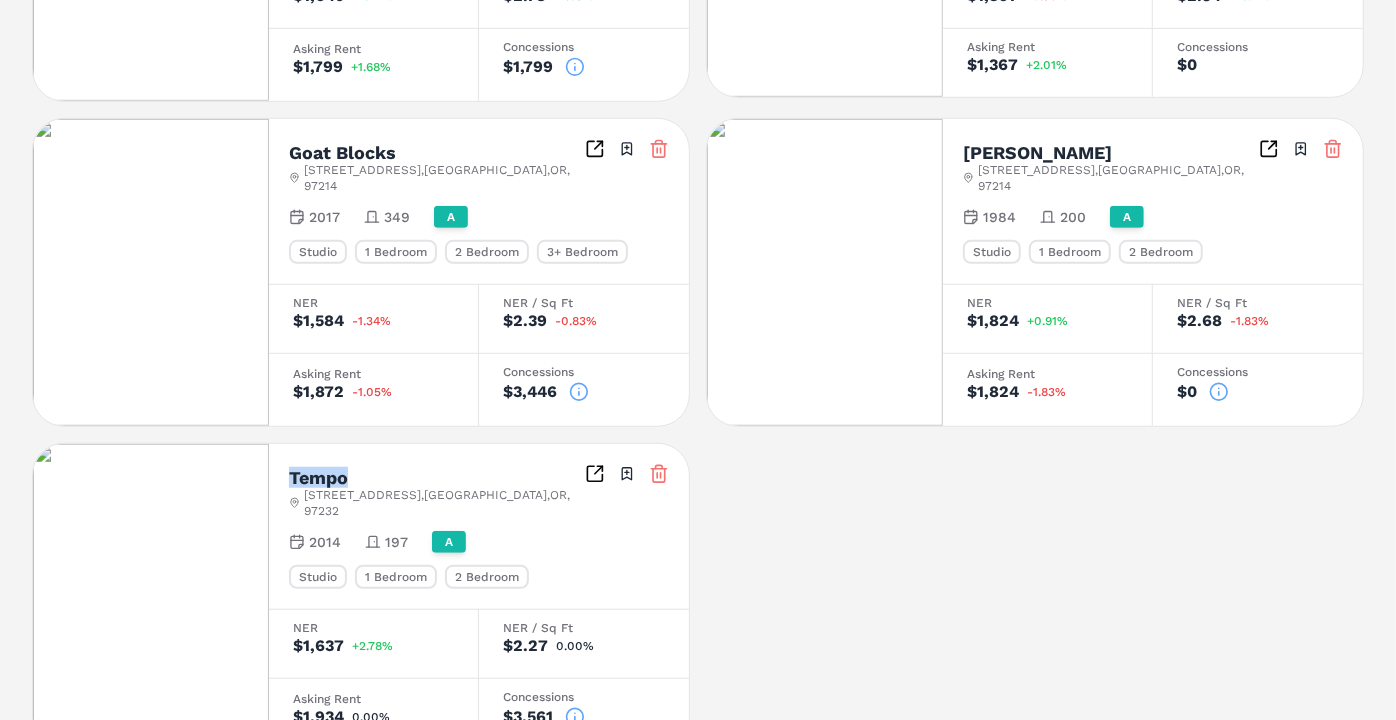 click on "Tempo" at bounding box center (437, 478) 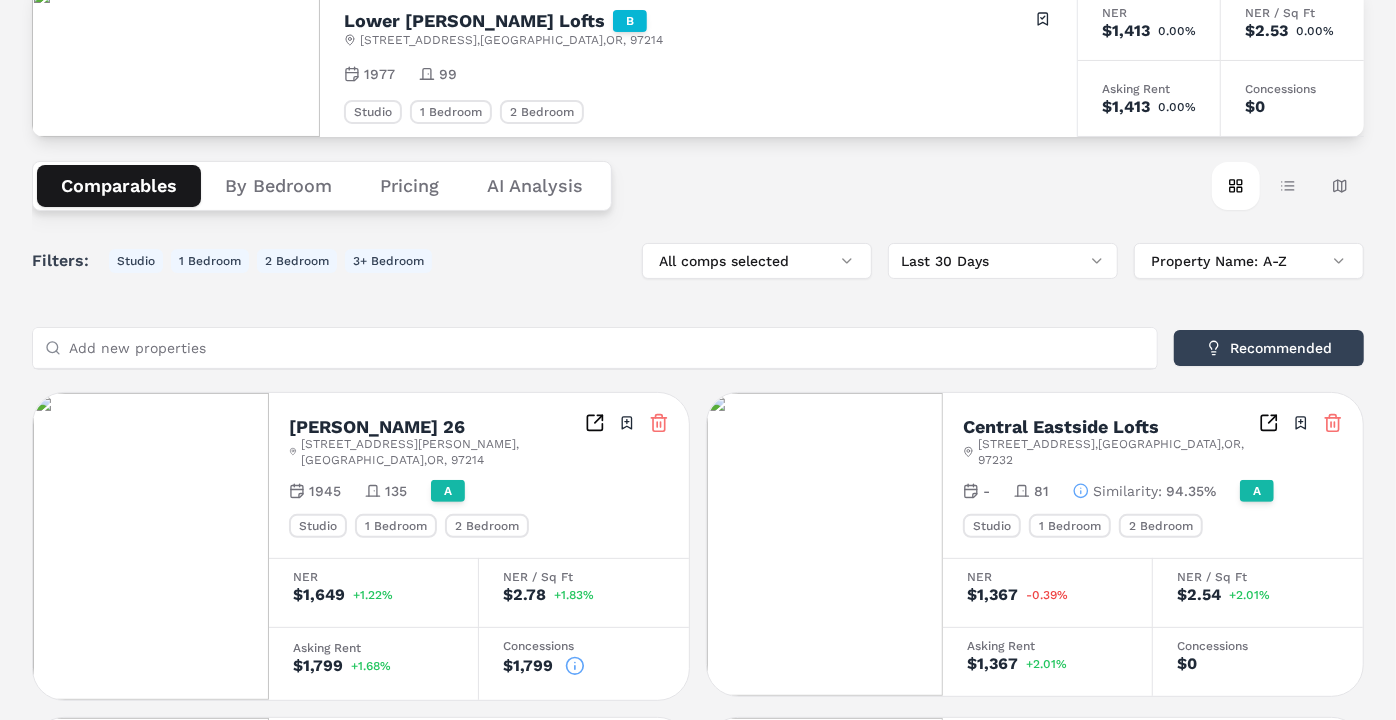 scroll, scrollTop: 0, scrollLeft: 0, axis: both 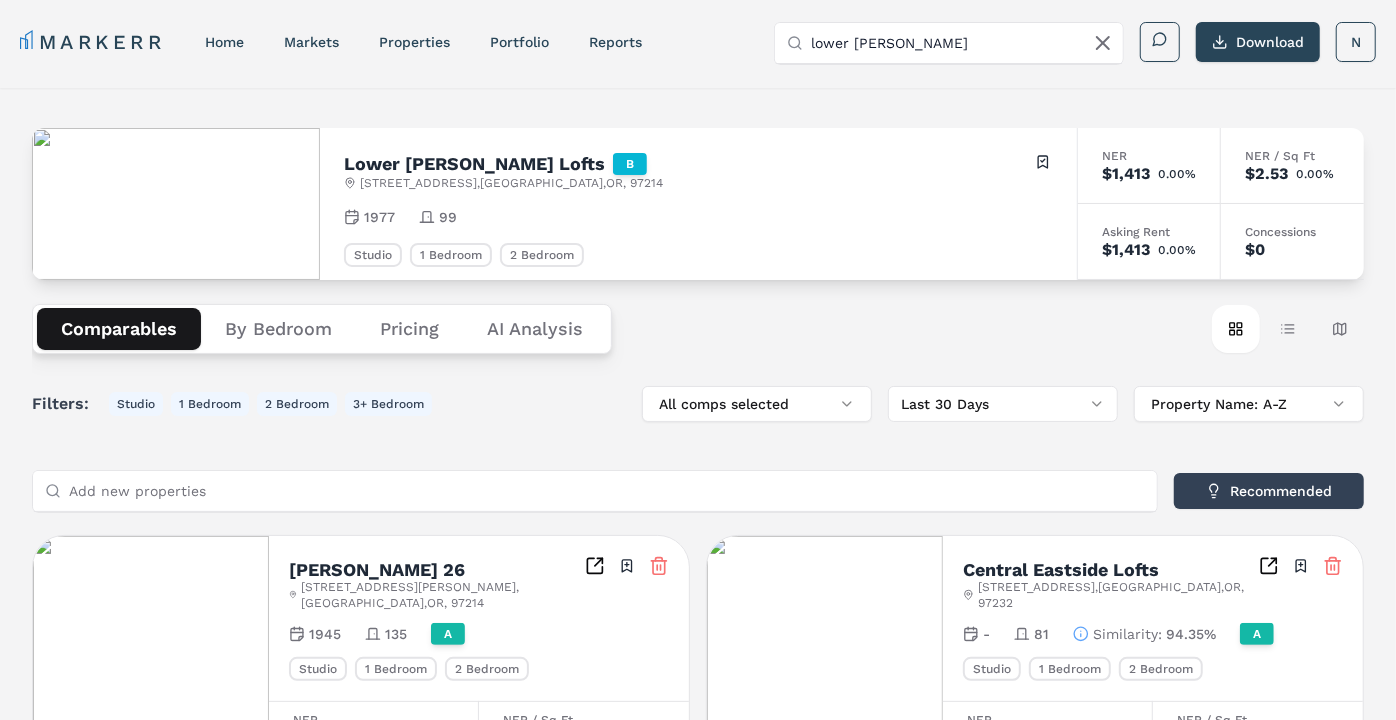 click on "lower burnside" at bounding box center (961, 43) 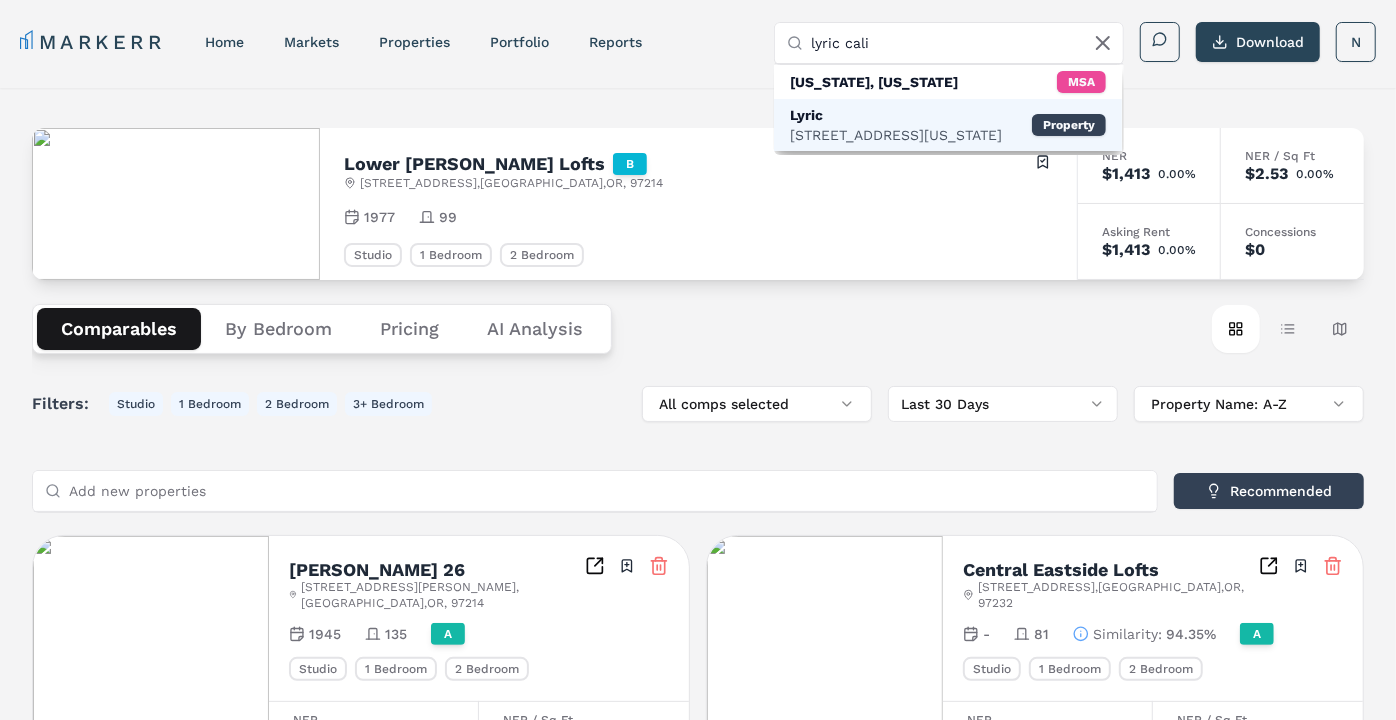 type on "lyric cali" 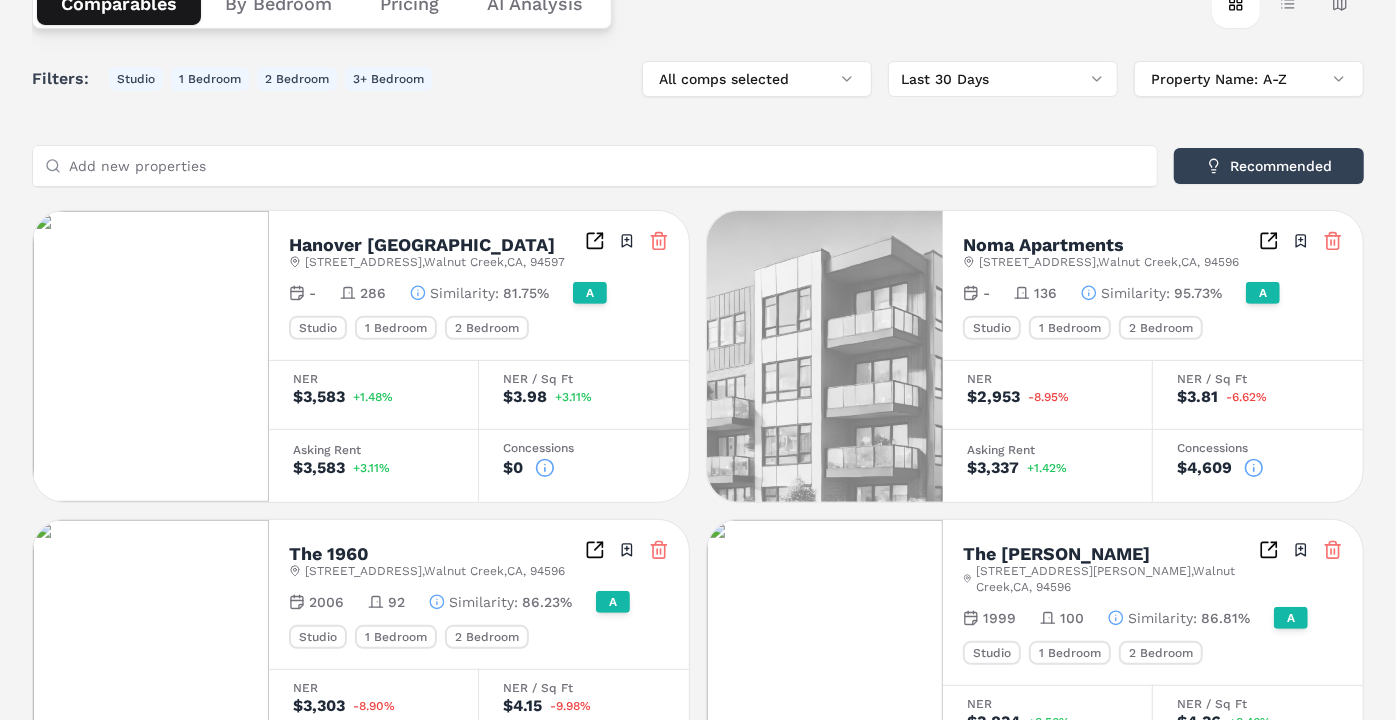 scroll, scrollTop: 324, scrollLeft: 0, axis: vertical 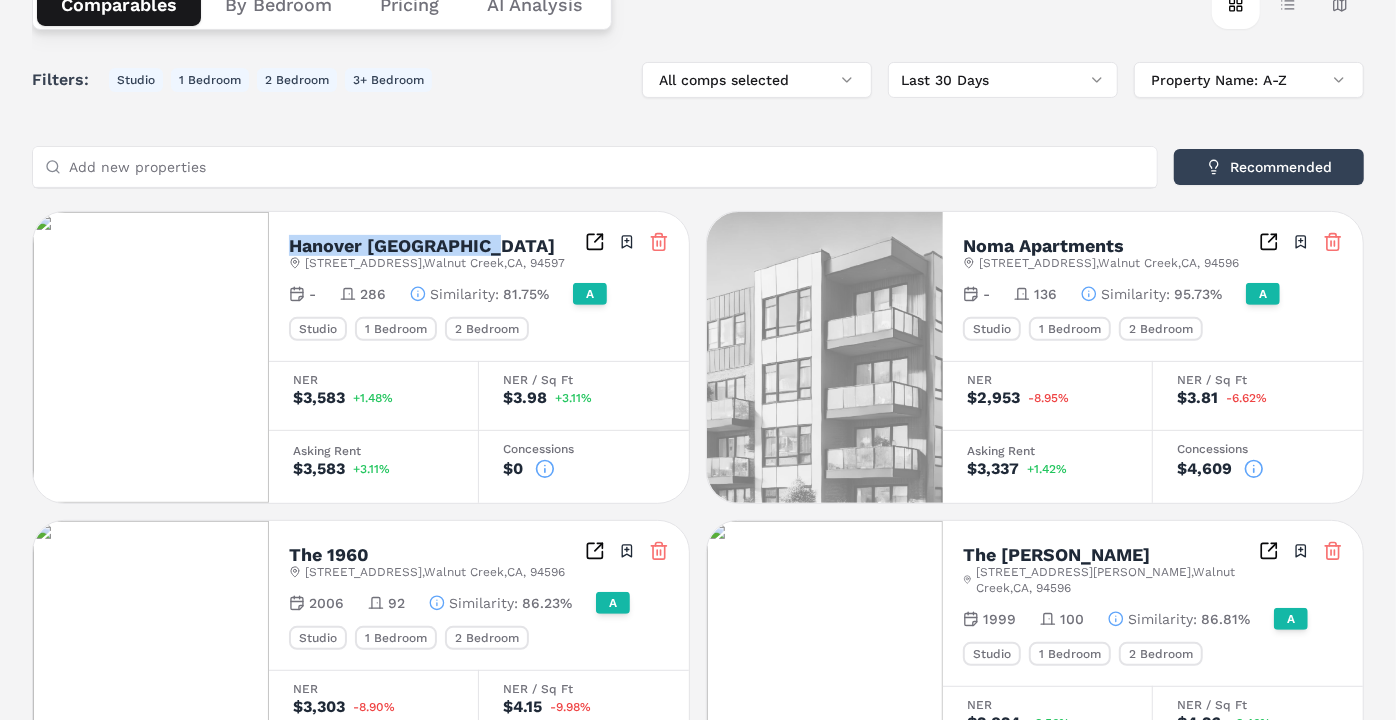 drag, startPoint x: 288, startPoint y: 240, endPoint x: 510, endPoint y: 238, distance: 222.009 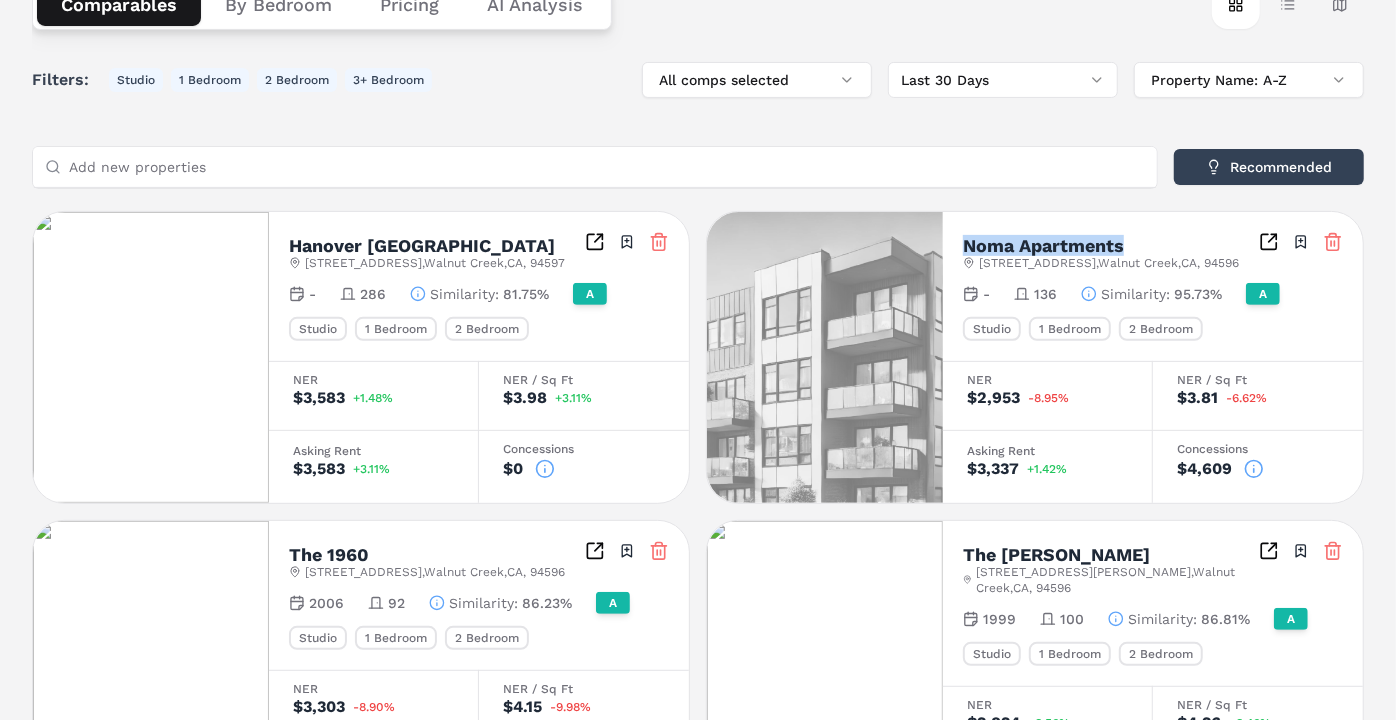 drag, startPoint x: 960, startPoint y: 237, endPoint x: 1137, endPoint y: 243, distance: 177.10167 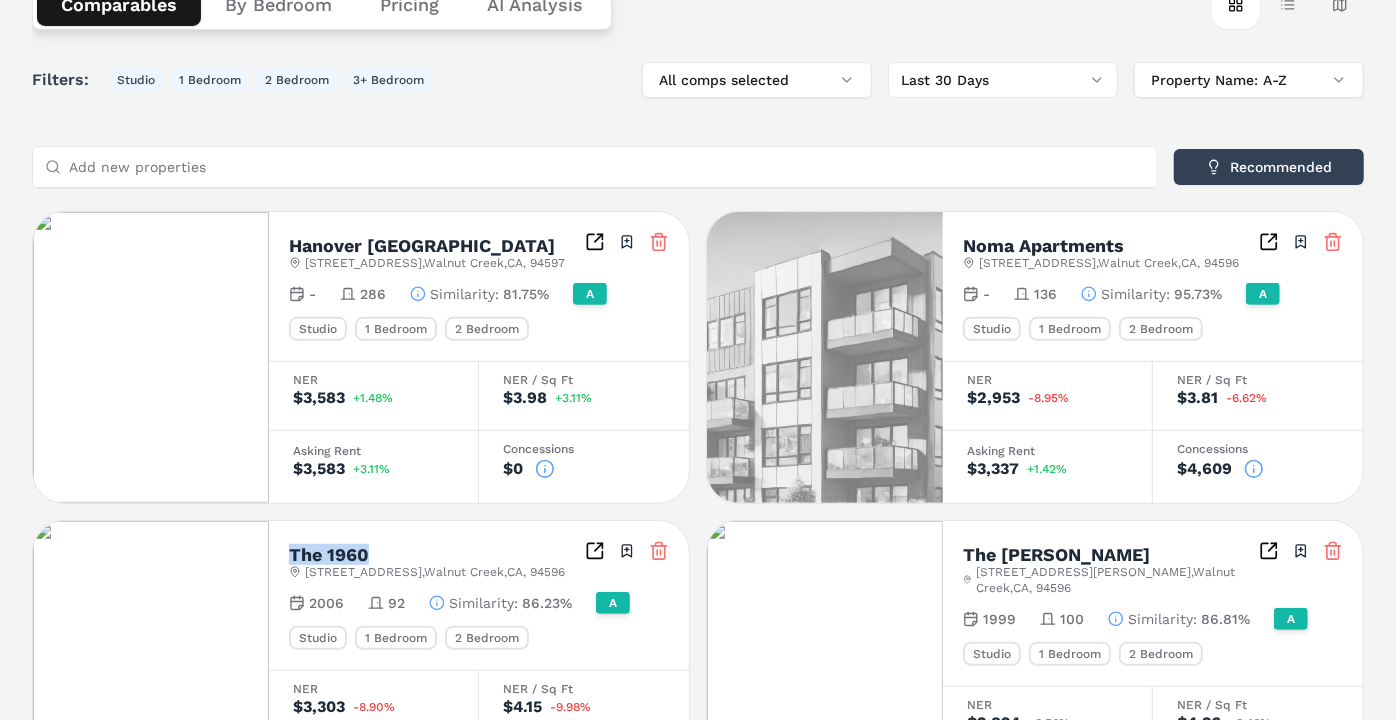 drag, startPoint x: 291, startPoint y: 550, endPoint x: 381, endPoint y: 555, distance: 90.13878 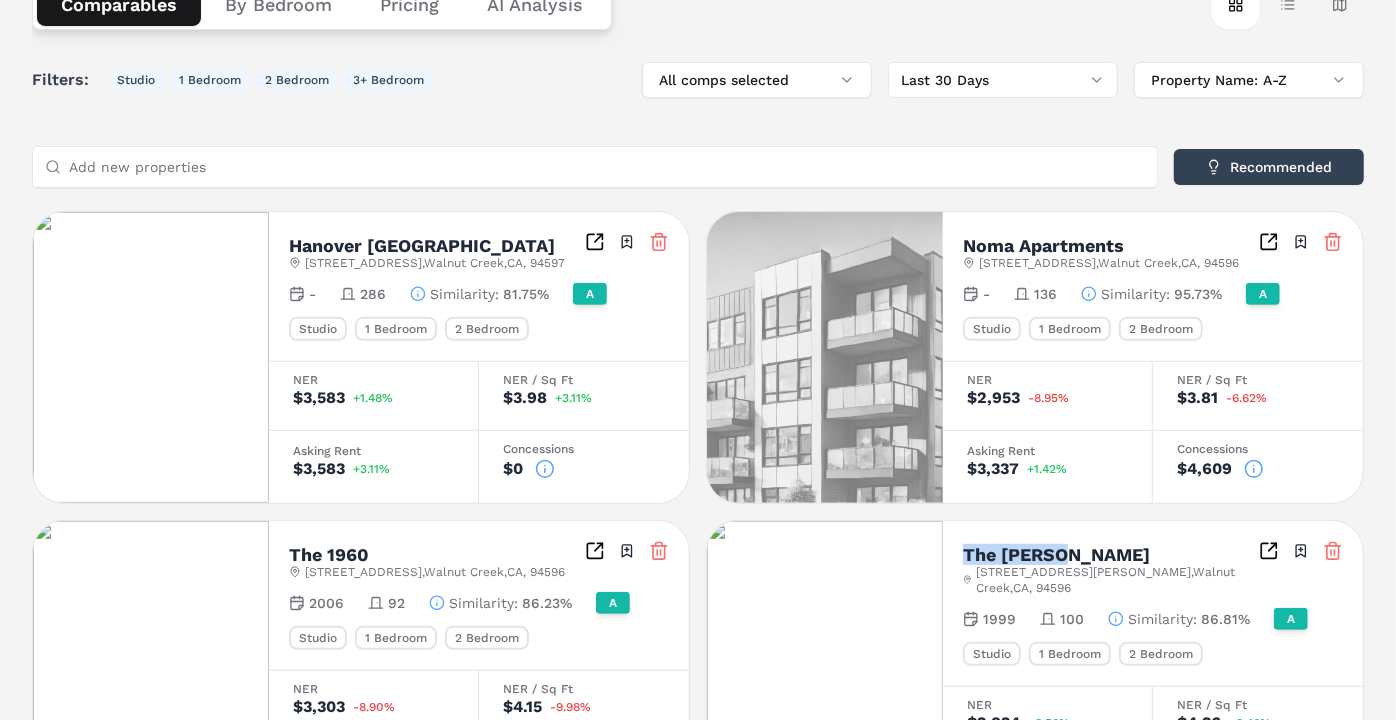 drag, startPoint x: 964, startPoint y: 548, endPoint x: 1078, endPoint y: 545, distance: 114.03947 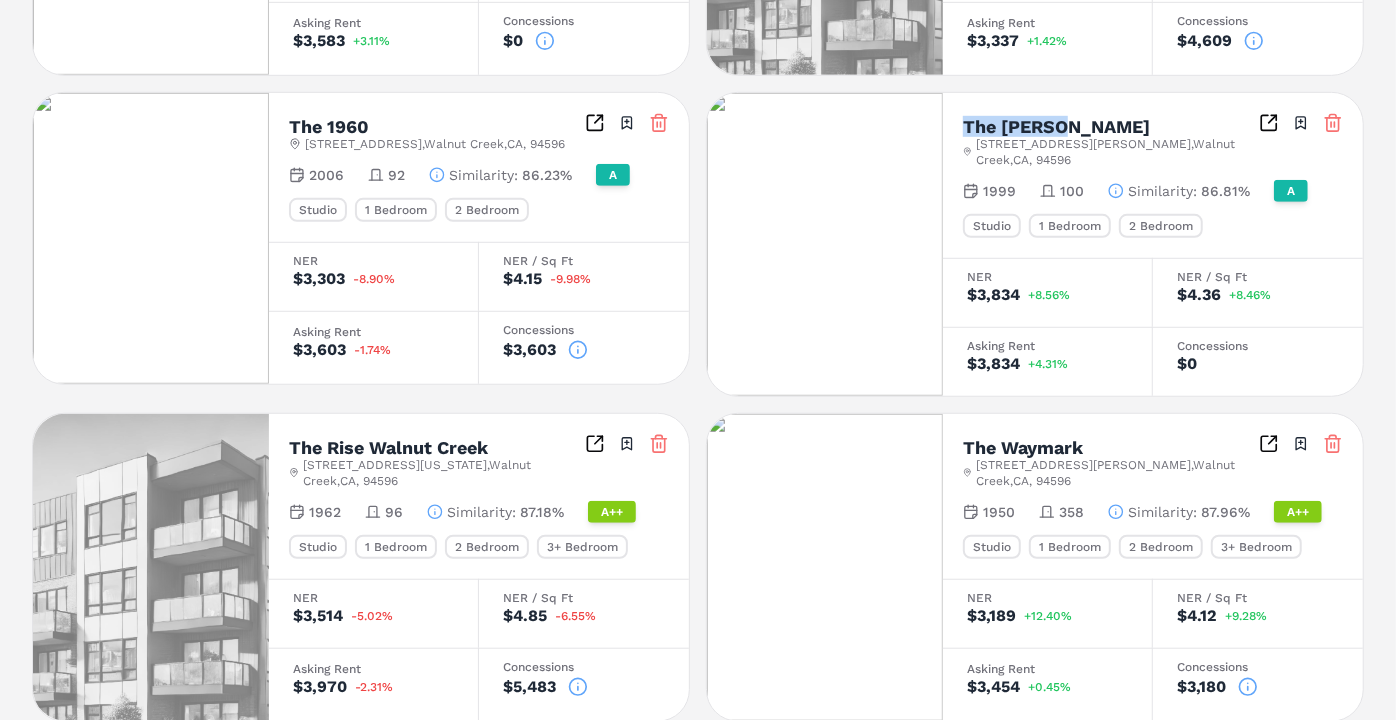 scroll, scrollTop: 753, scrollLeft: 0, axis: vertical 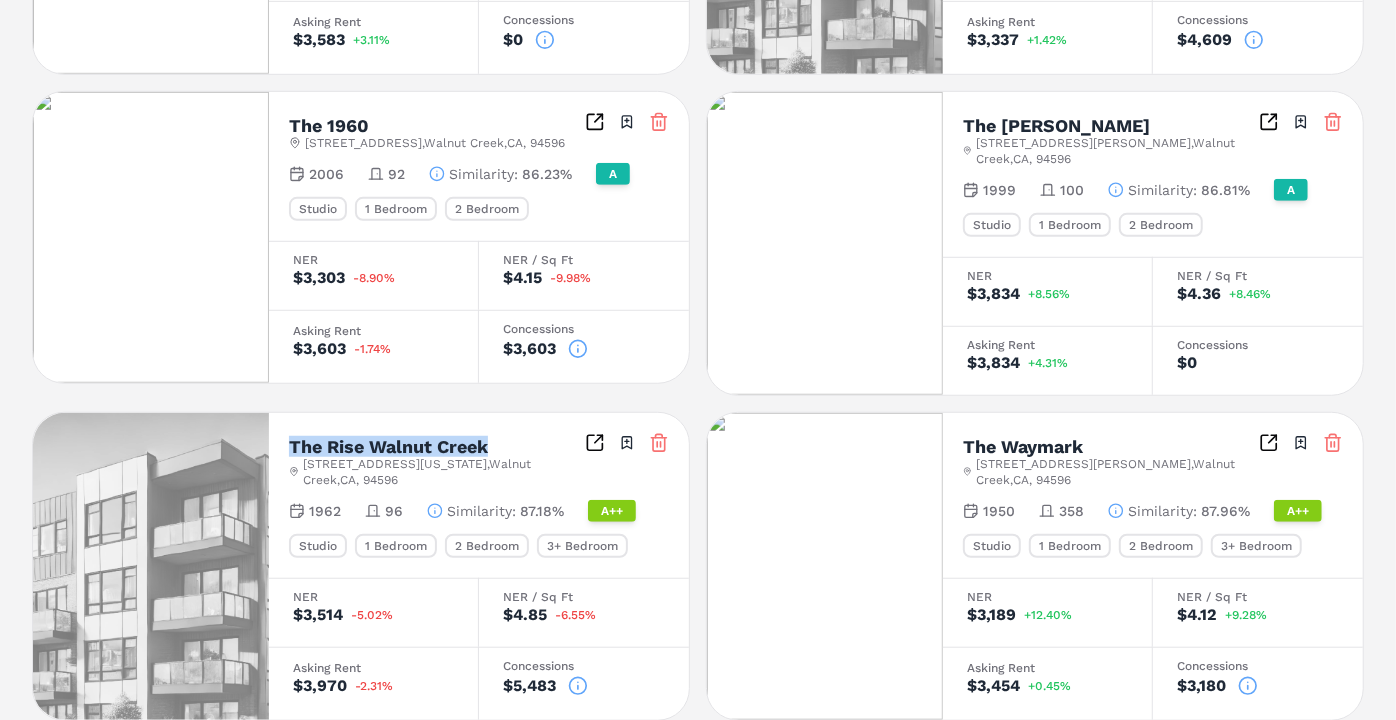 drag, startPoint x: 287, startPoint y: 425, endPoint x: 520, endPoint y: 422, distance: 233.01932 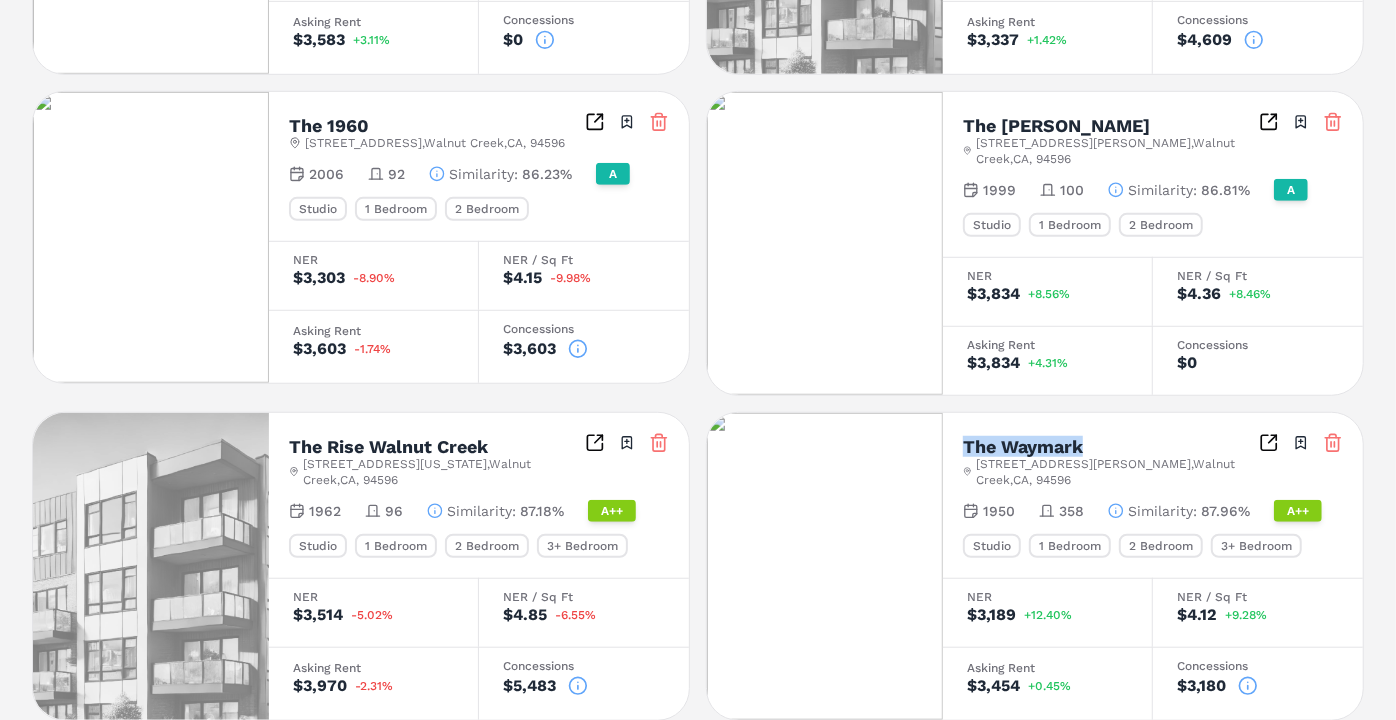 drag, startPoint x: 965, startPoint y: 422, endPoint x: 1088, endPoint y: 430, distance: 123.25989 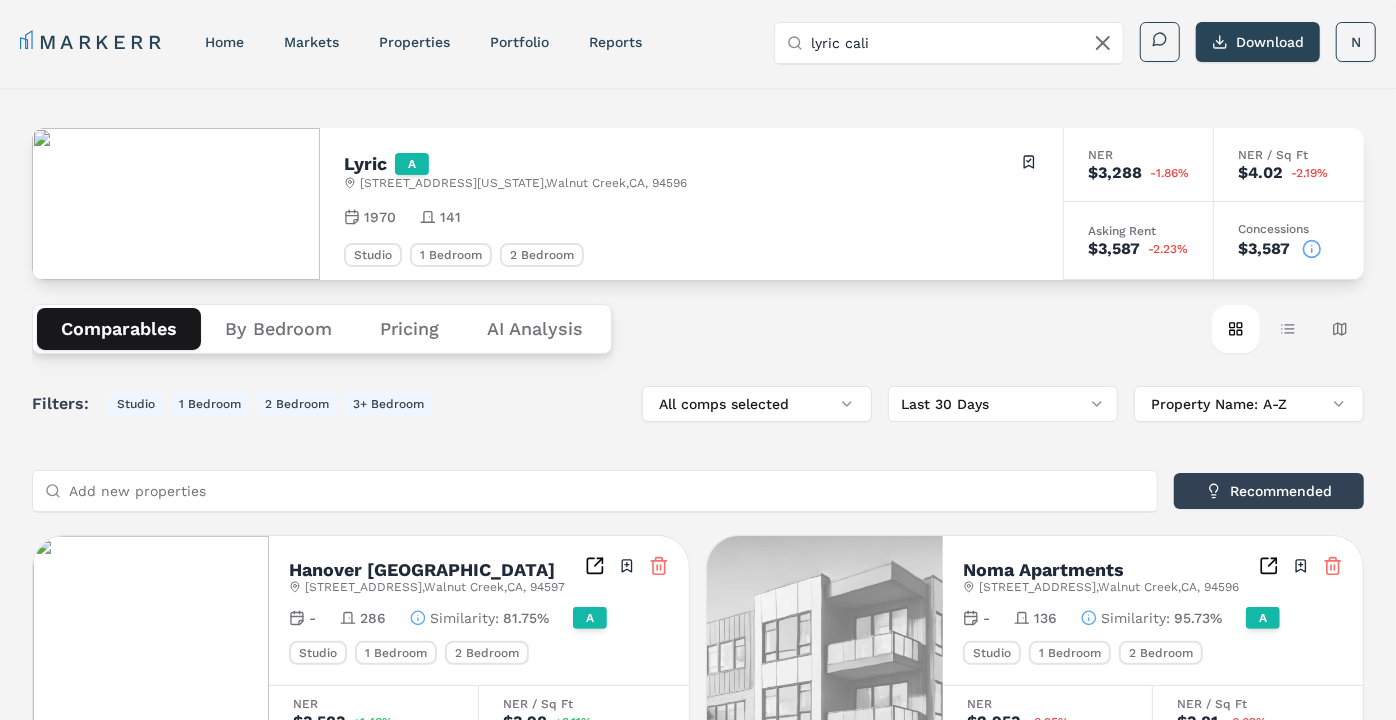 click 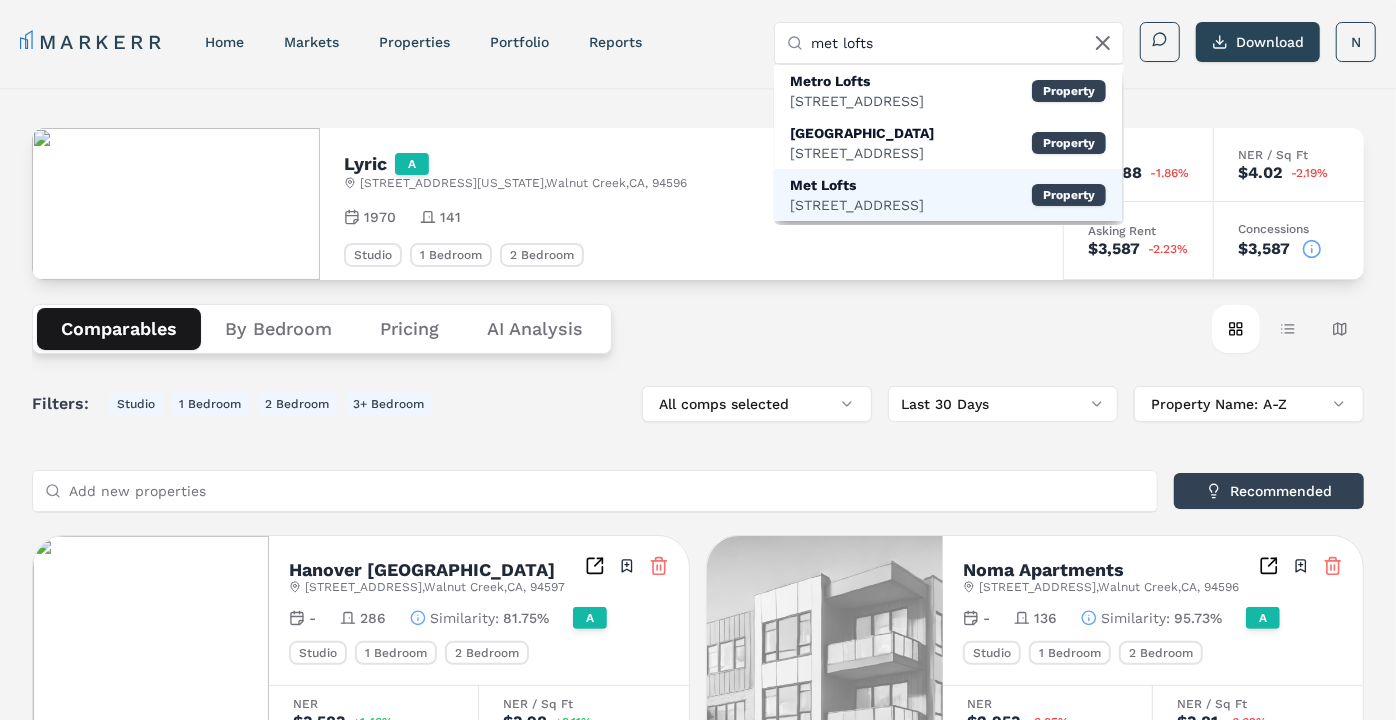 type on "met lofts" 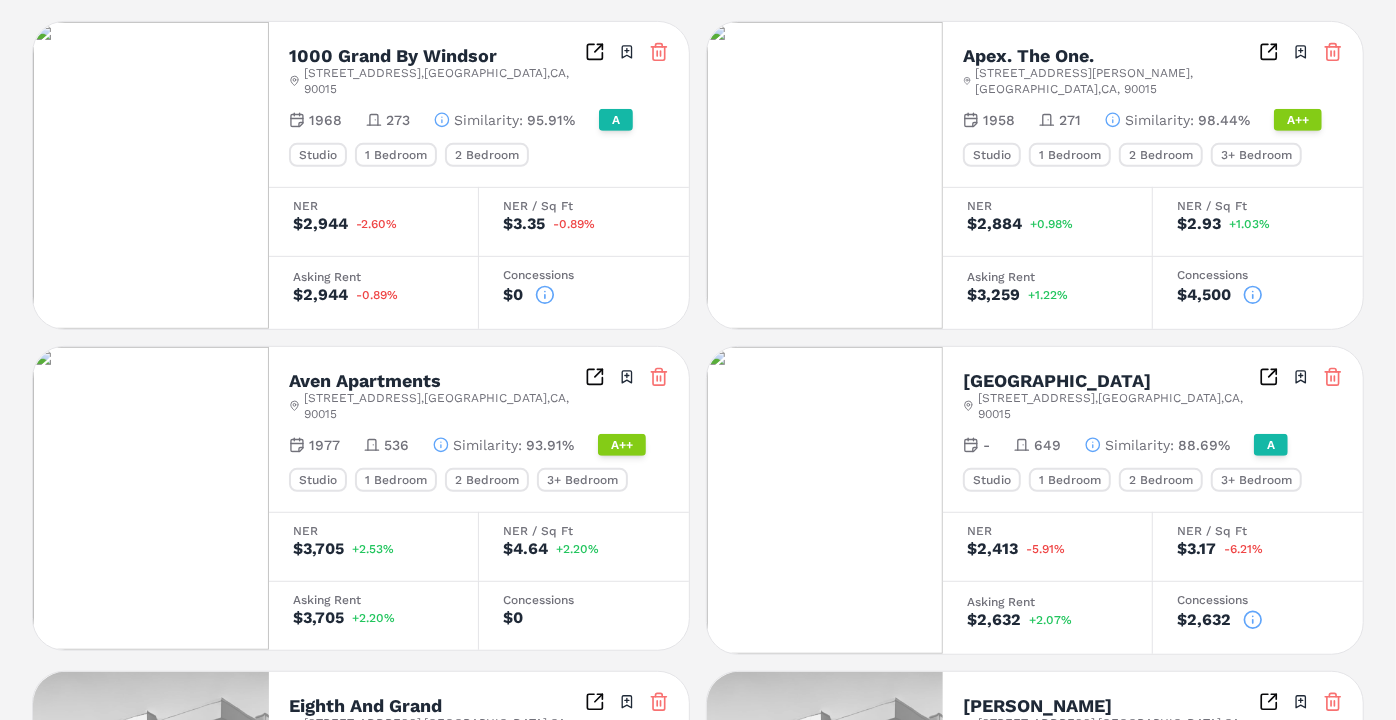 scroll, scrollTop: 411, scrollLeft: 0, axis: vertical 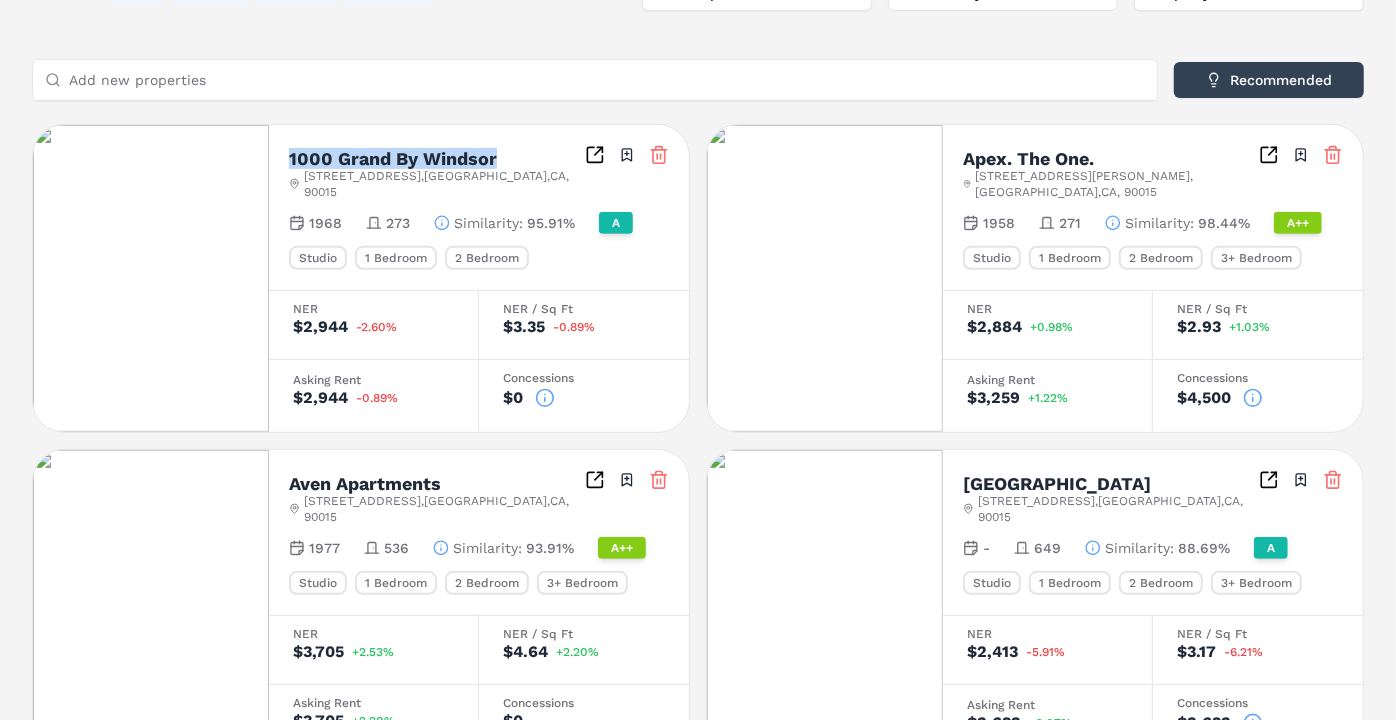 drag, startPoint x: 285, startPoint y: 156, endPoint x: 516, endPoint y: 163, distance: 231.10603 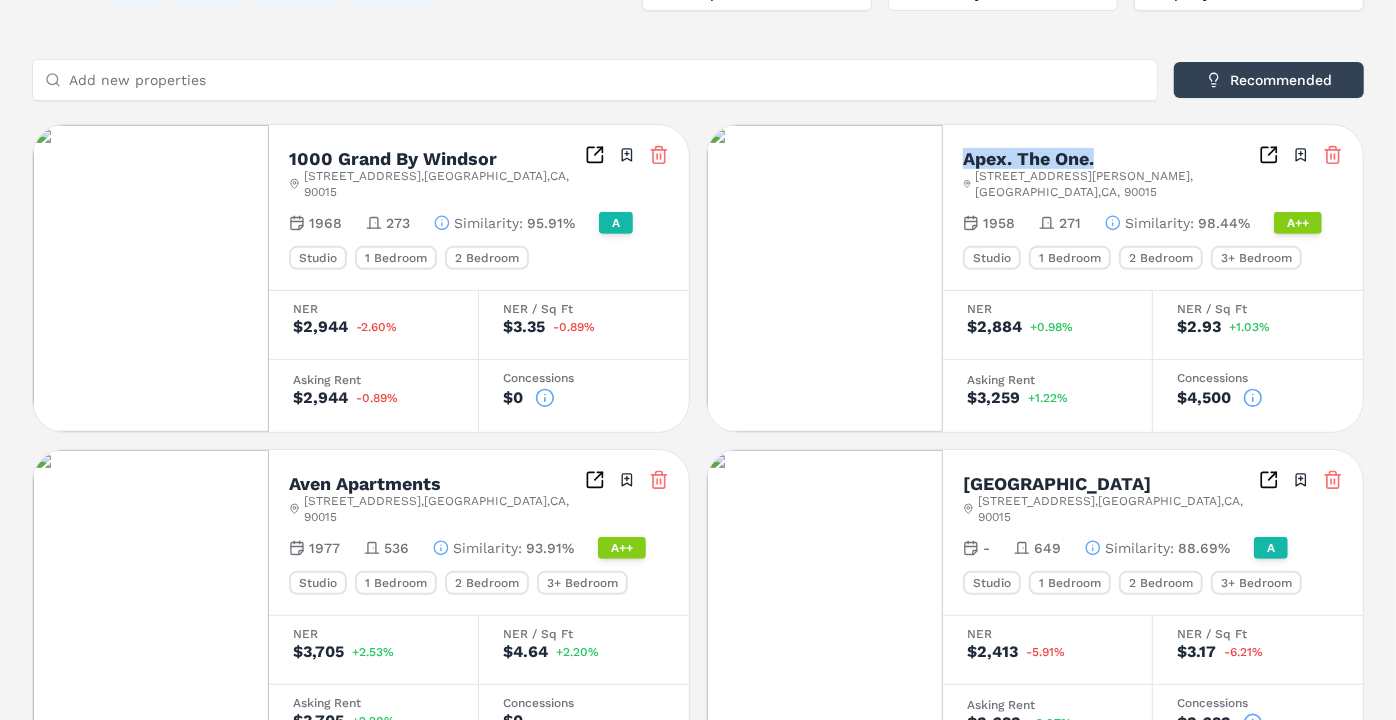 drag, startPoint x: 957, startPoint y: 154, endPoint x: 1102, endPoint y: 155, distance: 145.00345 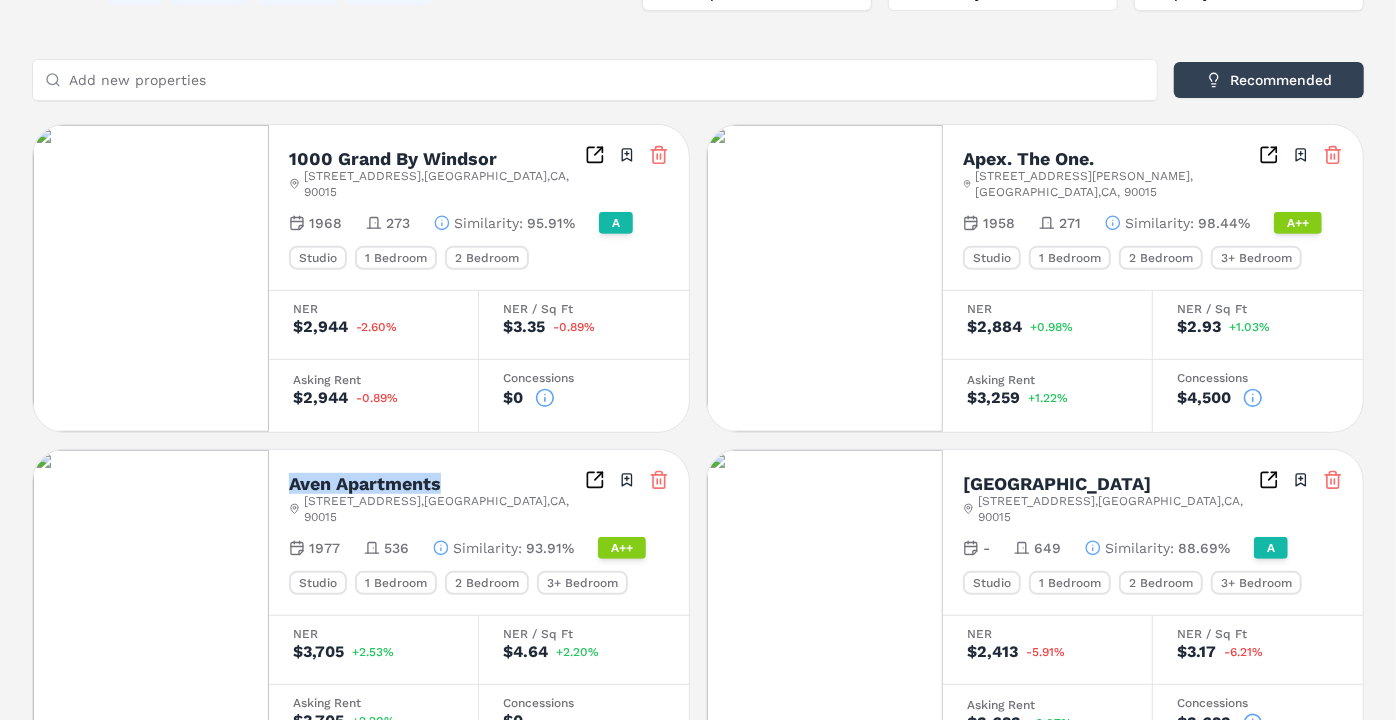 drag, startPoint x: 289, startPoint y: 462, endPoint x: 441, endPoint y: 462, distance: 152 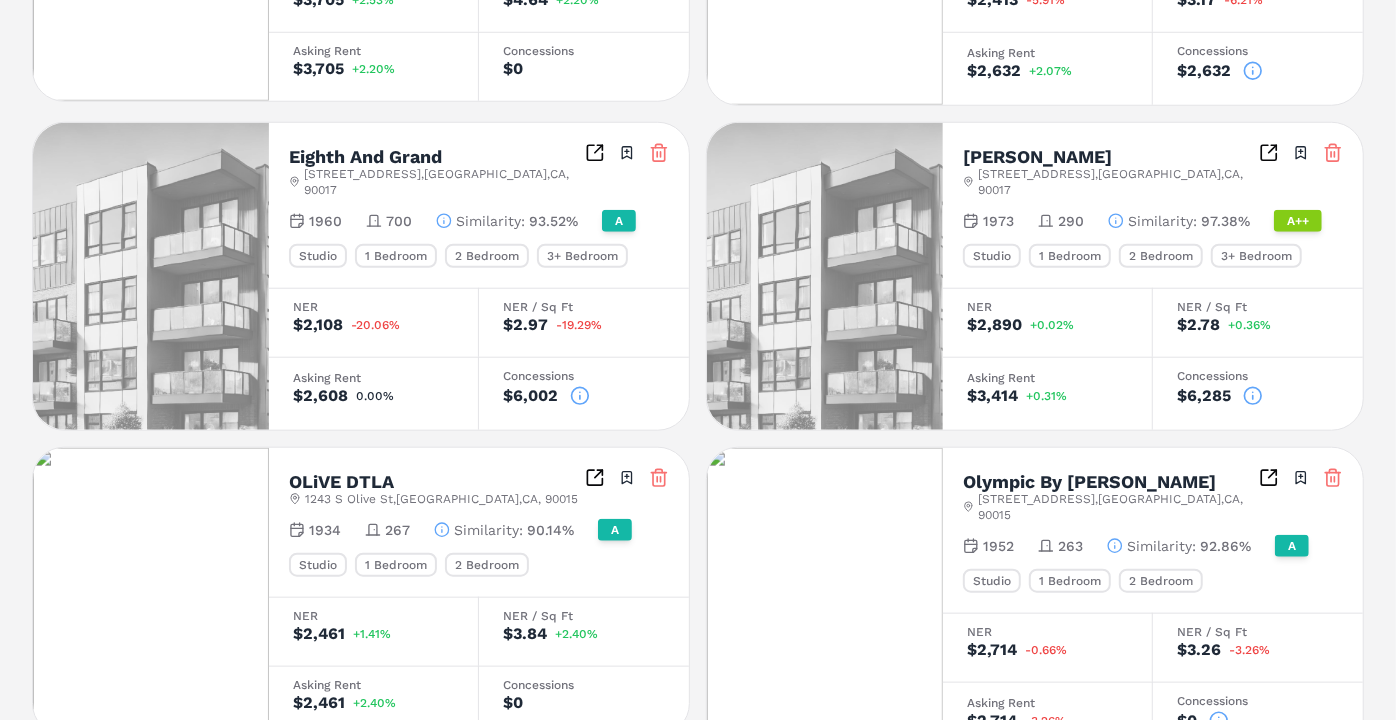 scroll, scrollTop: 1135, scrollLeft: 0, axis: vertical 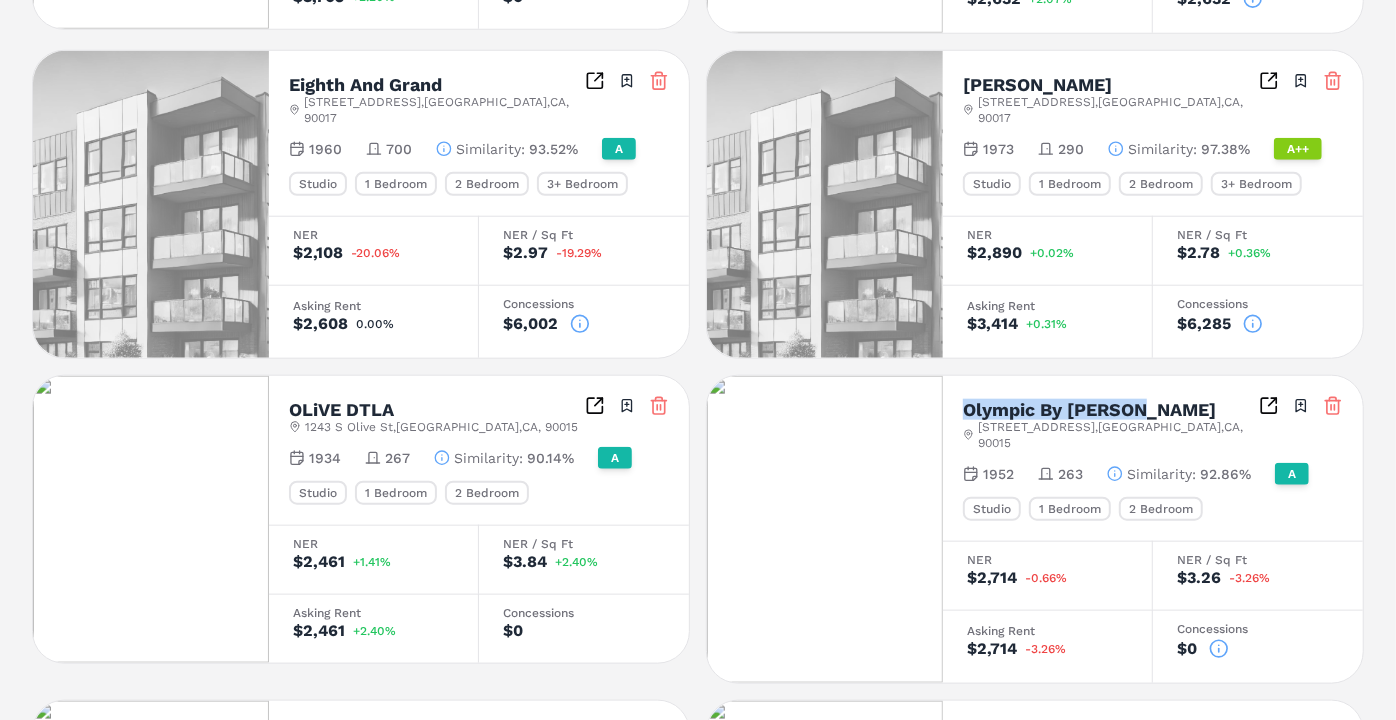 drag, startPoint x: 963, startPoint y: 347, endPoint x: 1196, endPoint y: 343, distance: 233.03433 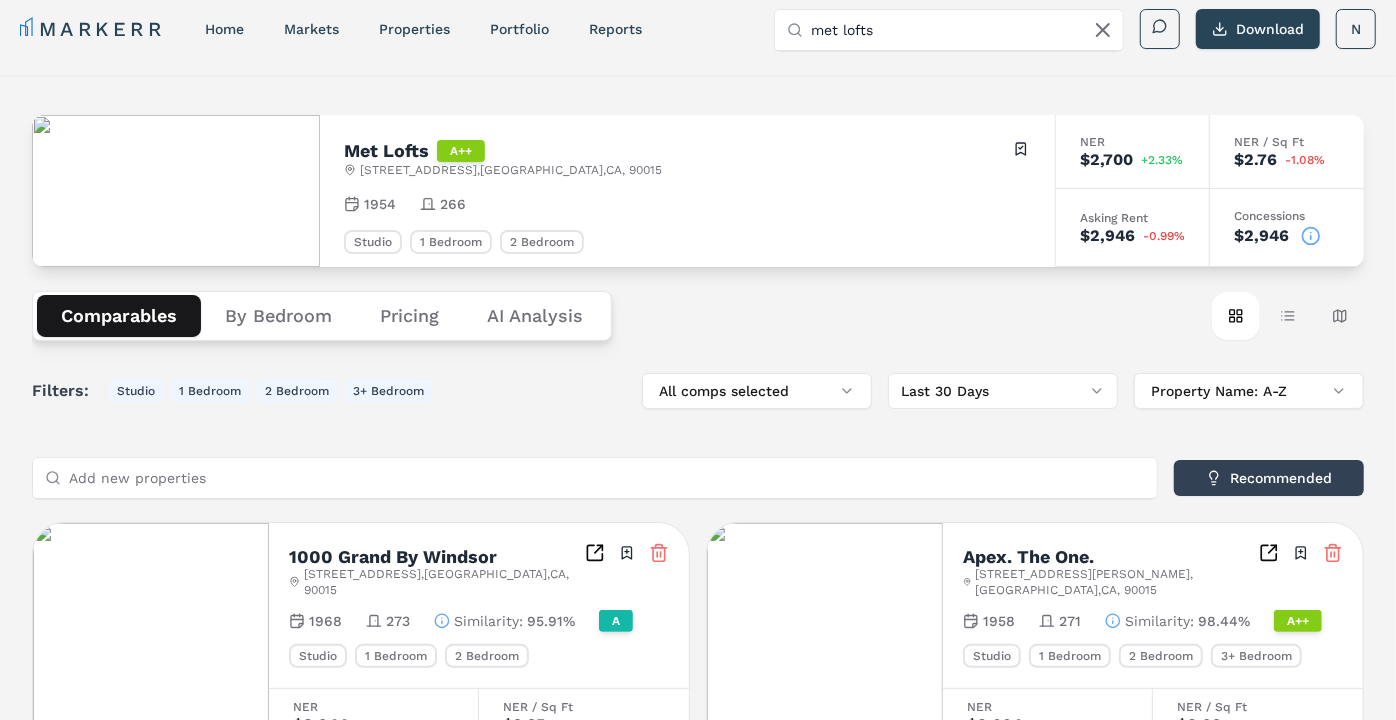 scroll, scrollTop: 0, scrollLeft: 0, axis: both 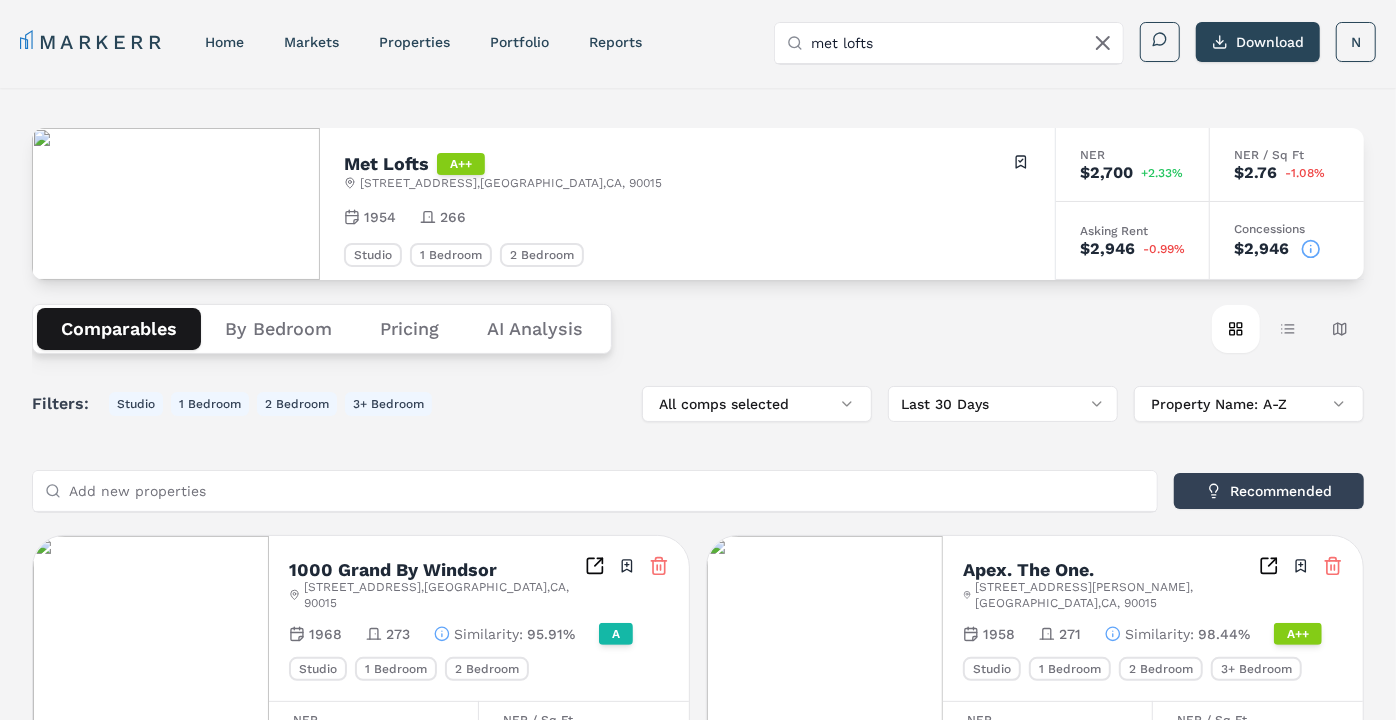click 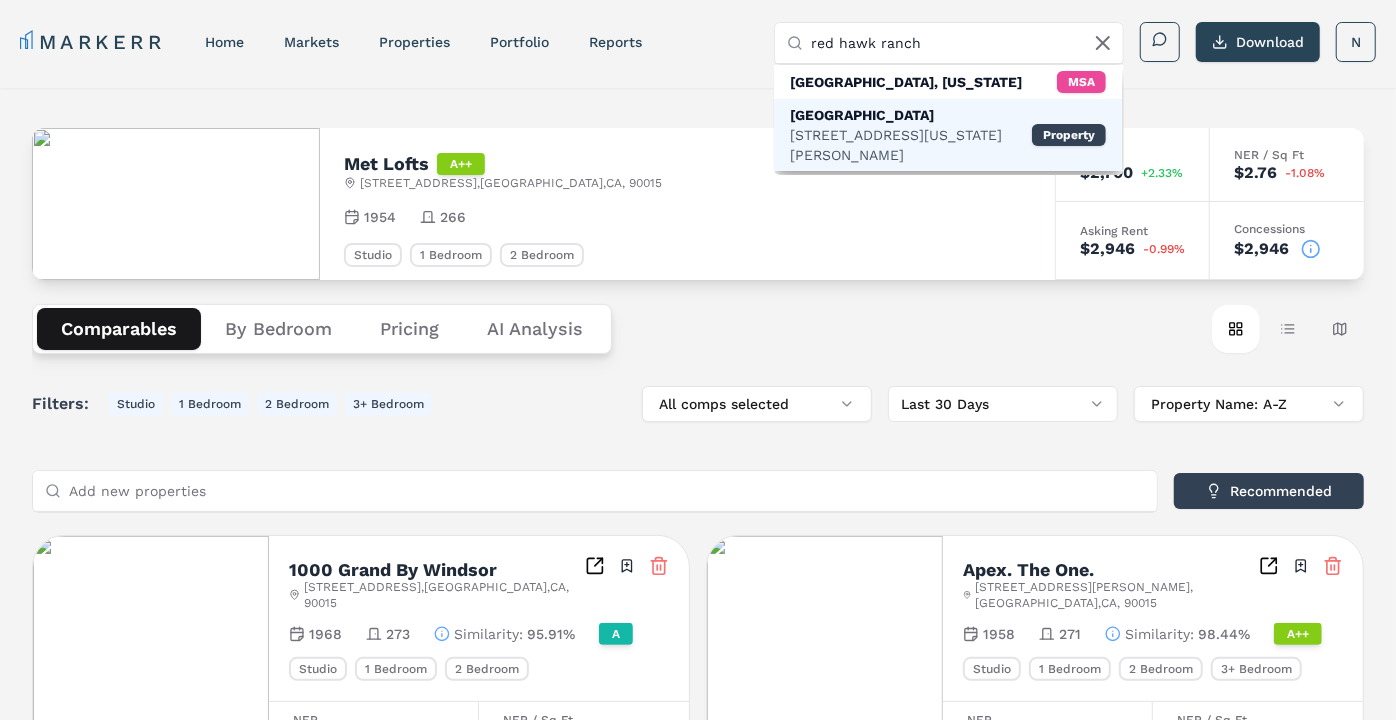 type on "red hawk ranch" 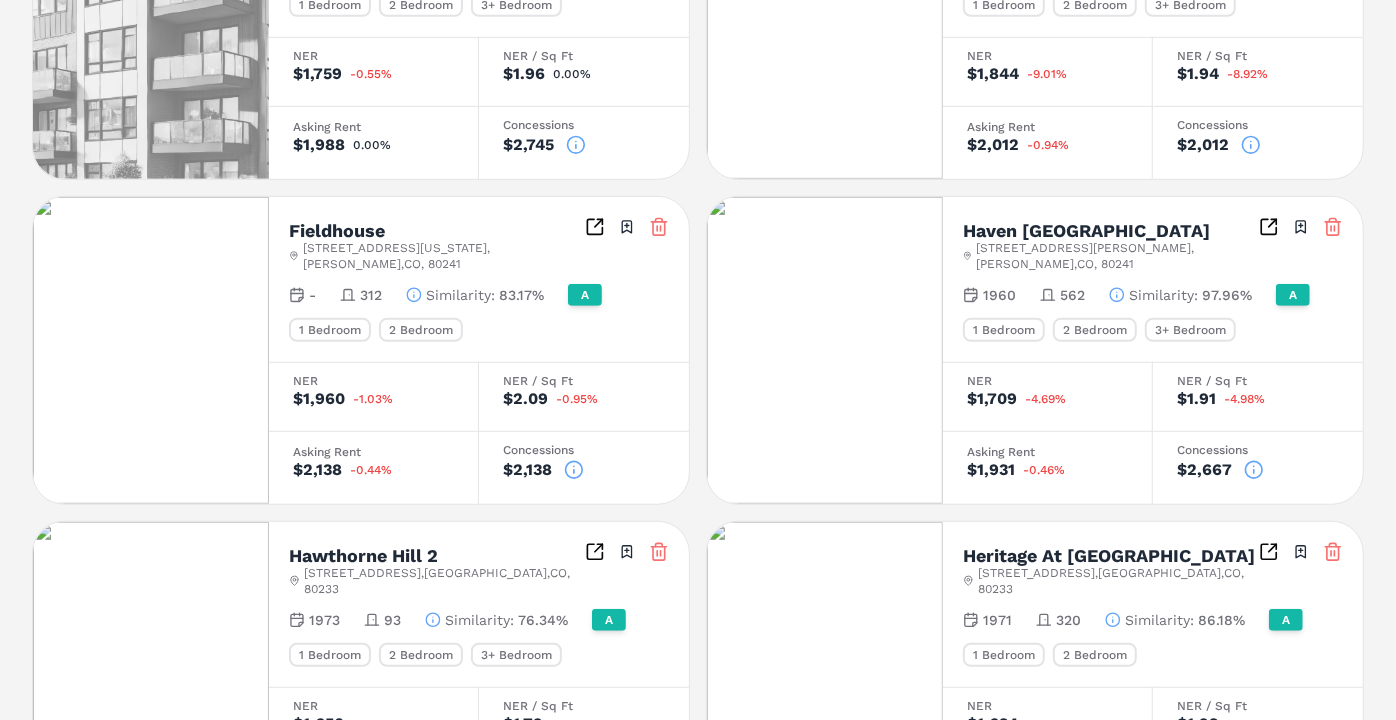 scroll, scrollTop: 668, scrollLeft: 0, axis: vertical 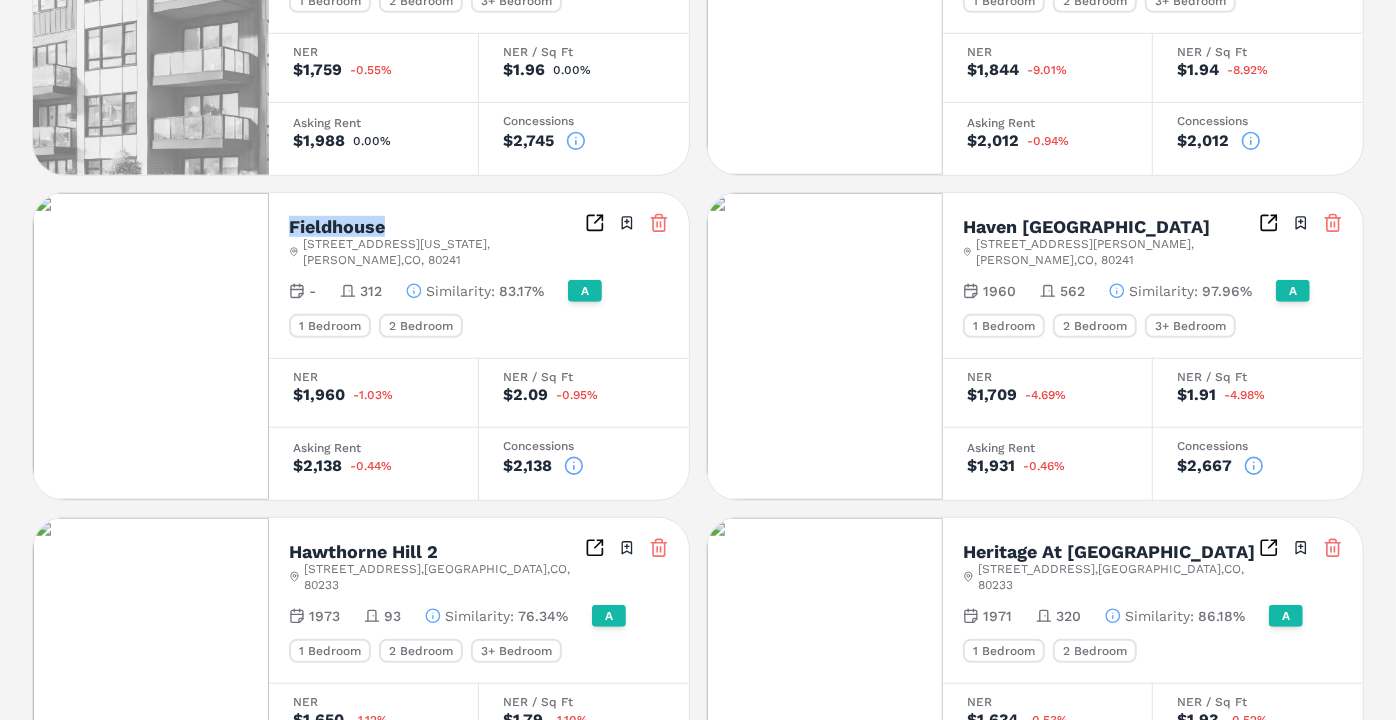 drag, startPoint x: 288, startPoint y: 202, endPoint x: 404, endPoint y: 197, distance: 116.10771 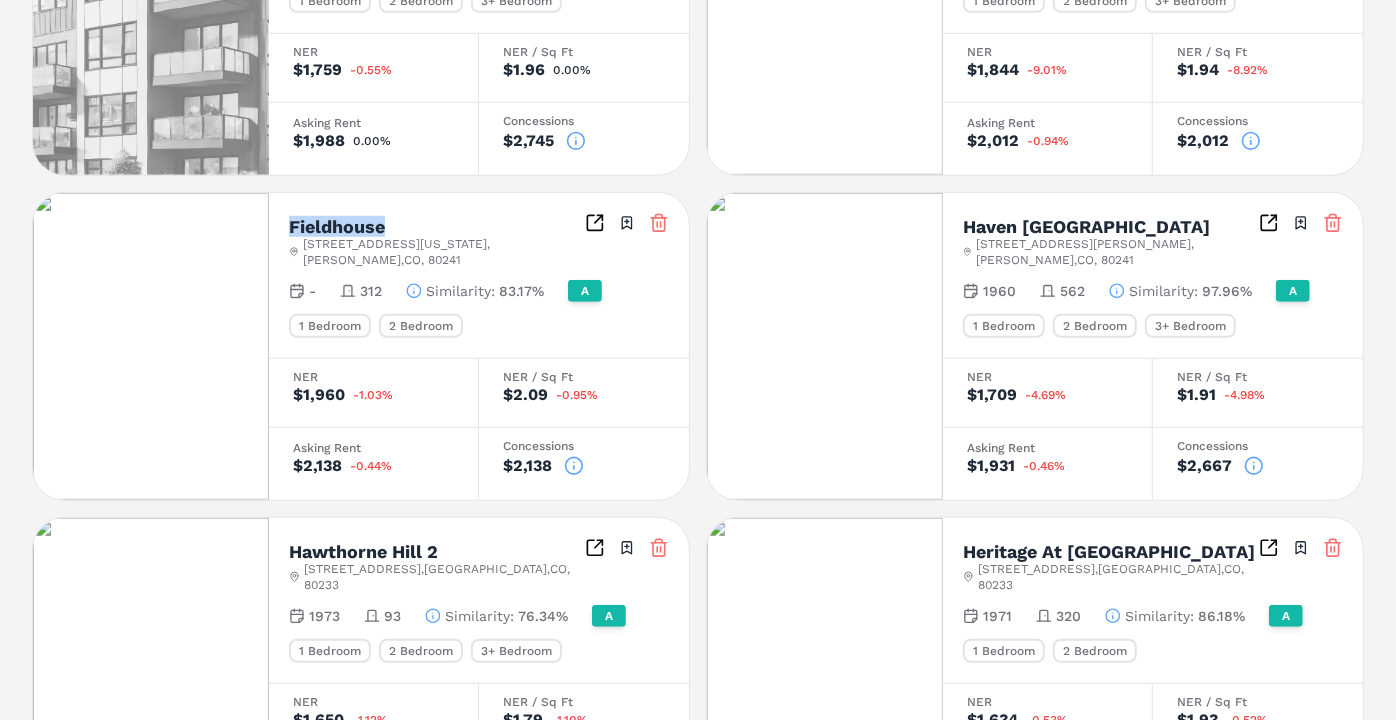drag, startPoint x: 961, startPoint y: 198, endPoint x: 1228, endPoint y: 200, distance: 267.00748 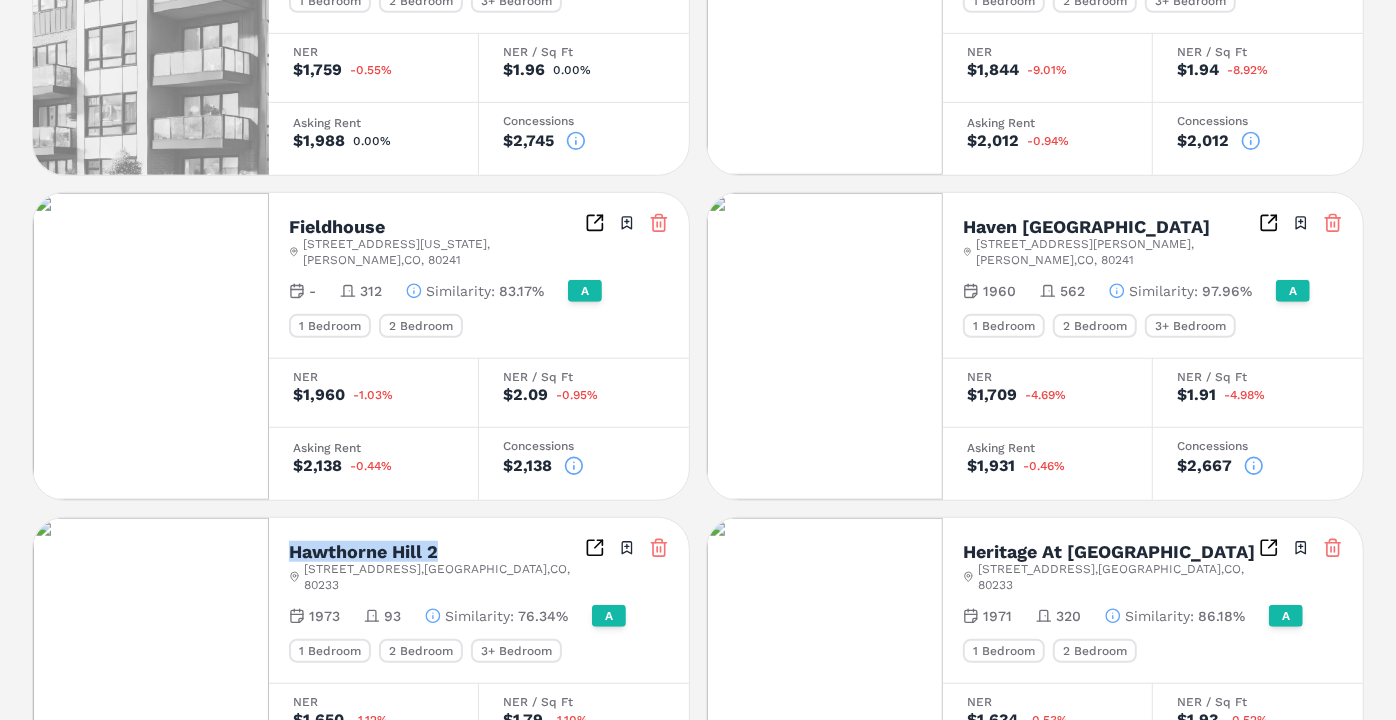 drag, startPoint x: 294, startPoint y: 524, endPoint x: 479, endPoint y: 529, distance: 185.06755 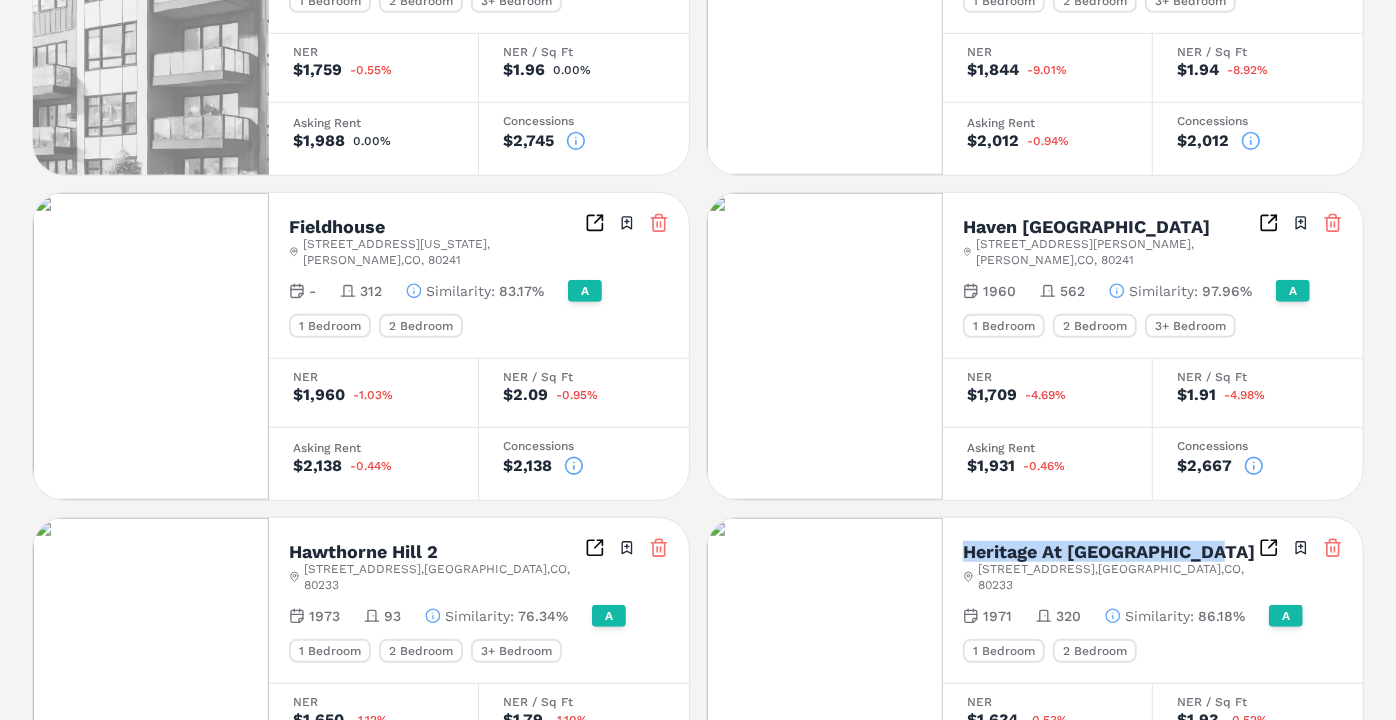drag, startPoint x: 956, startPoint y: 526, endPoint x: 1218, endPoint y: 529, distance: 262.01718 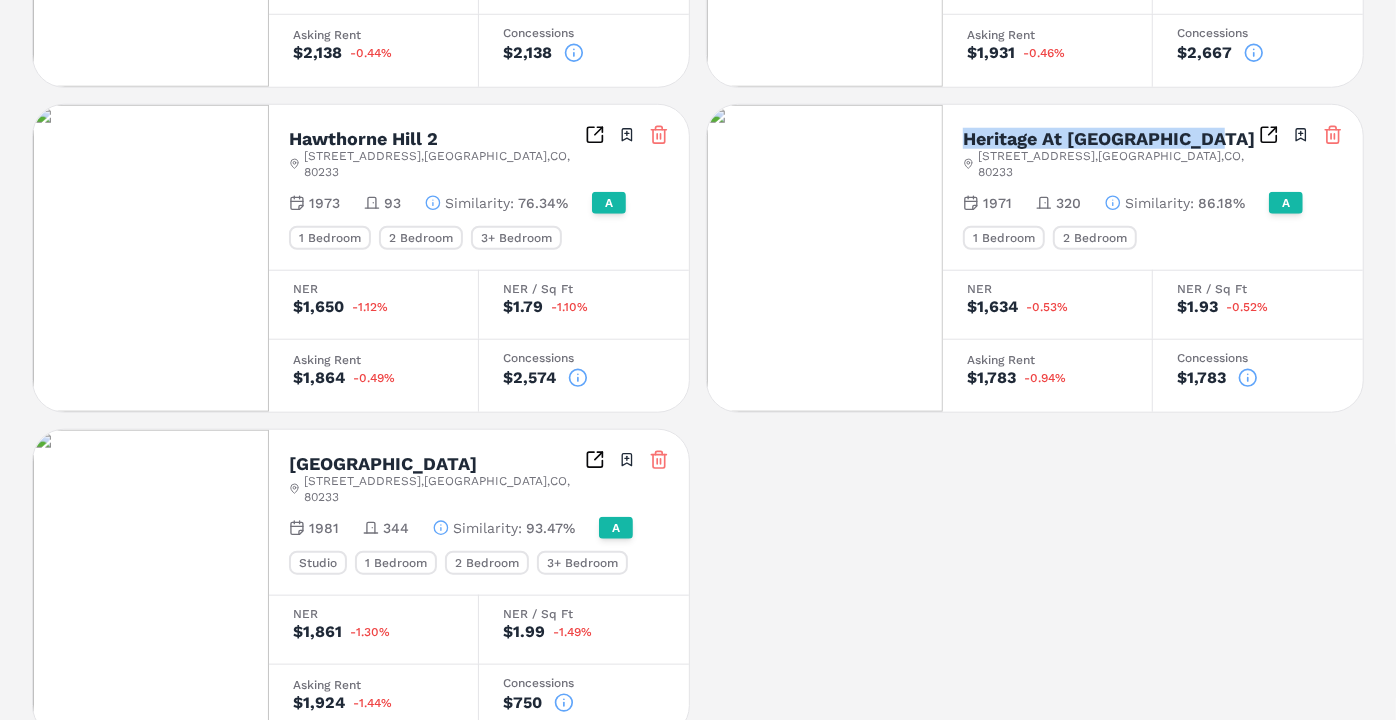 scroll, scrollTop: 1083, scrollLeft: 0, axis: vertical 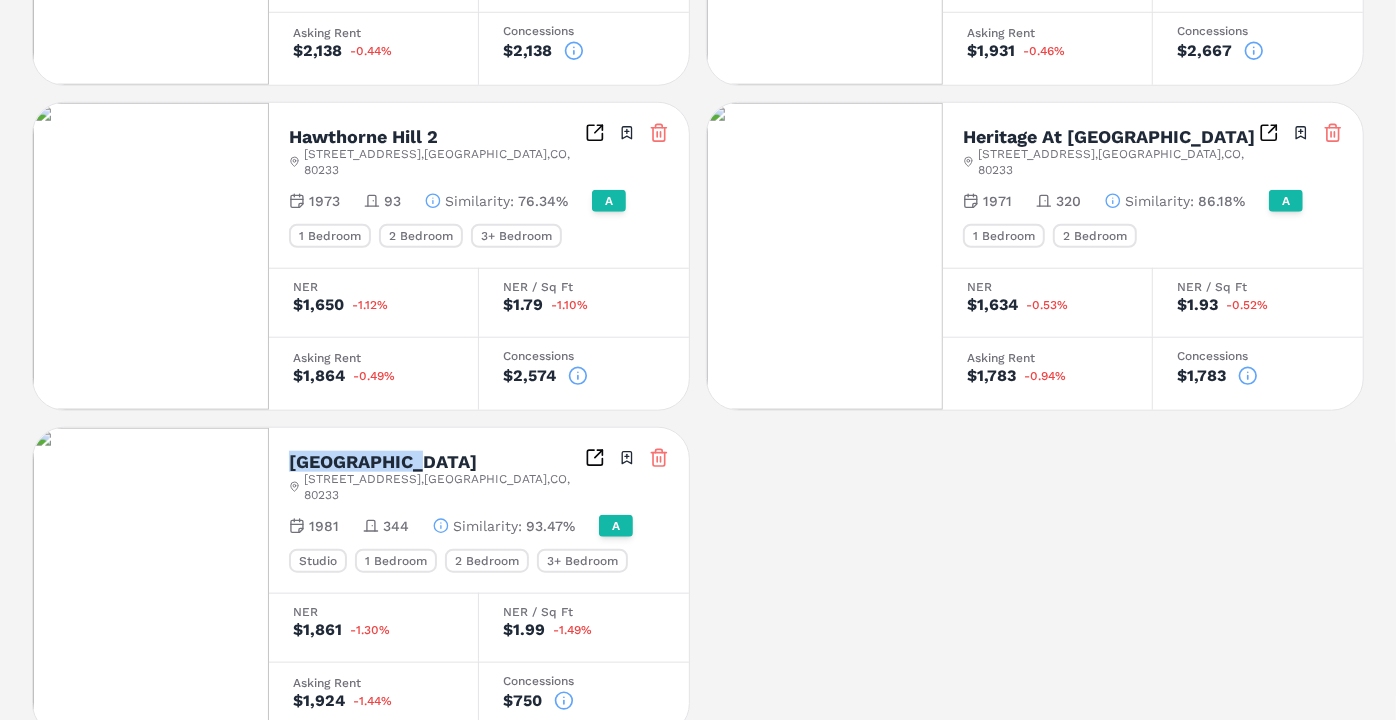 drag, startPoint x: 281, startPoint y: 415, endPoint x: 427, endPoint y: 419, distance: 146.05478 